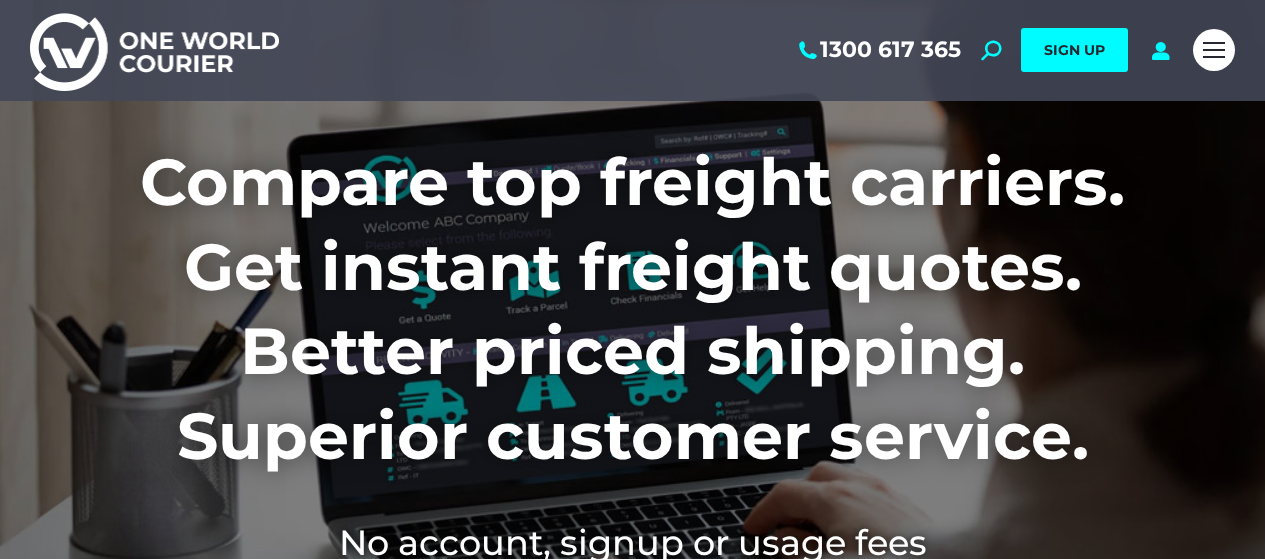 scroll, scrollTop: 0, scrollLeft: 0, axis: both 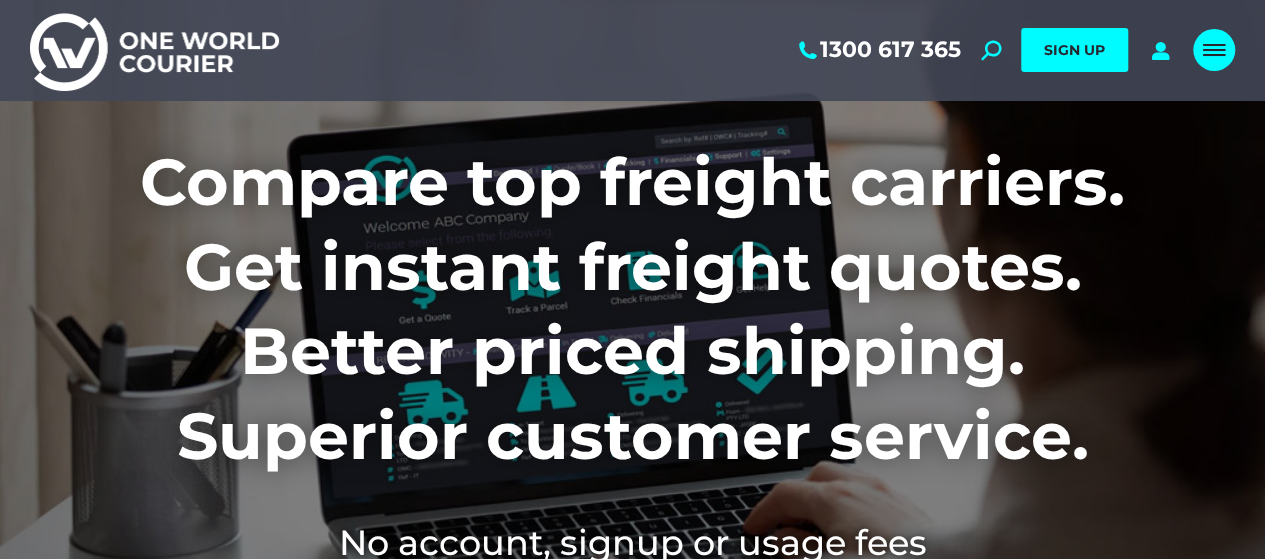click at bounding box center (1214, 50) 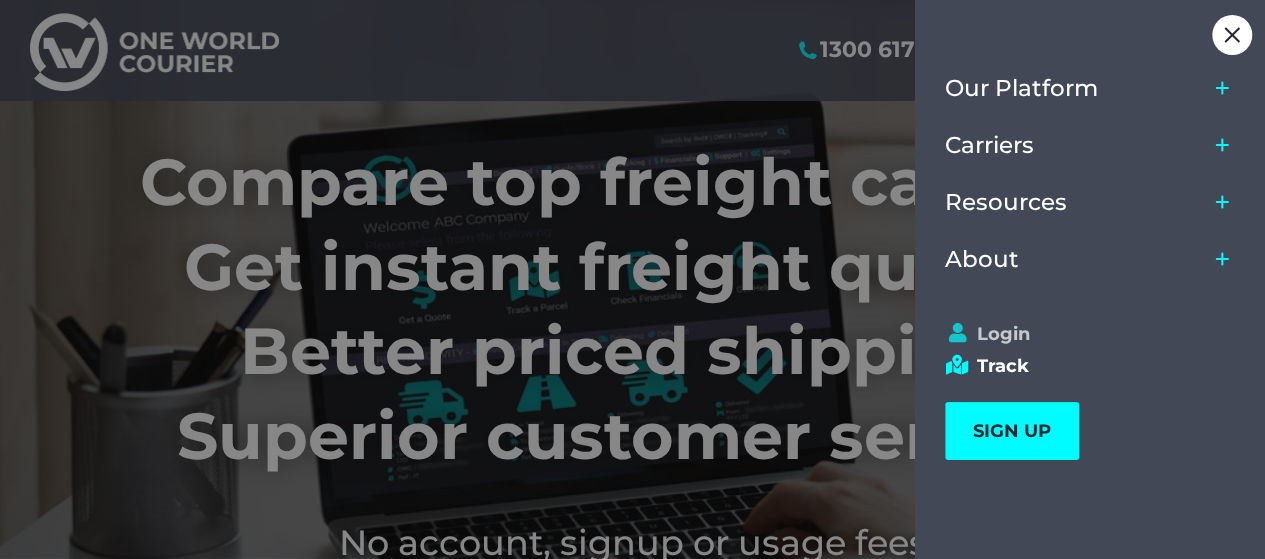 click on "Login" at bounding box center (1081, 334) 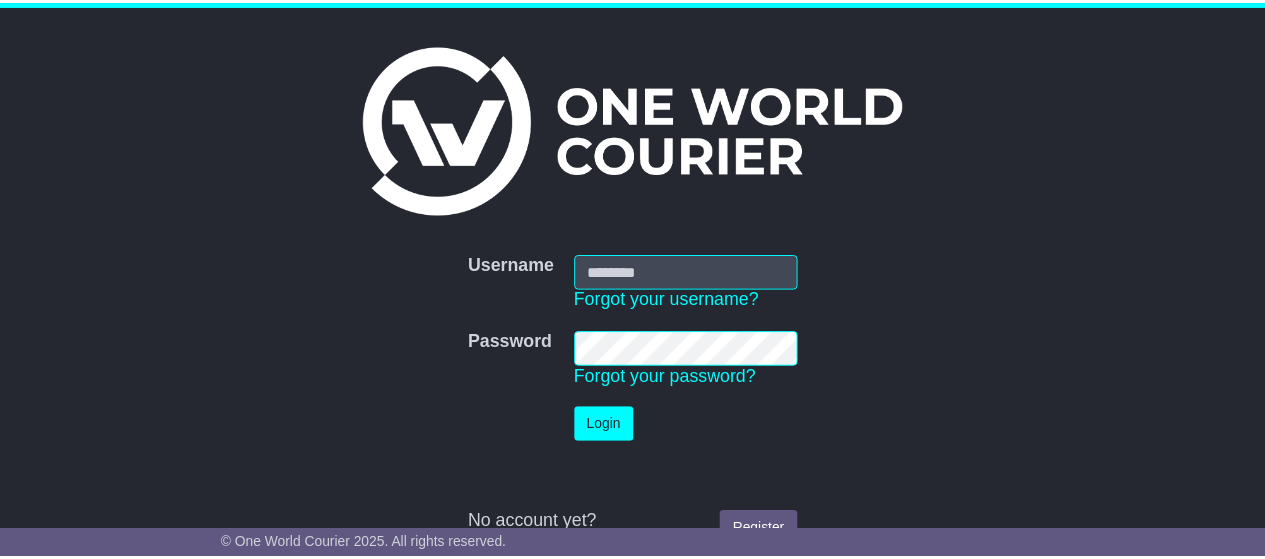 scroll, scrollTop: 0, scrollLeft: 0, axis: both 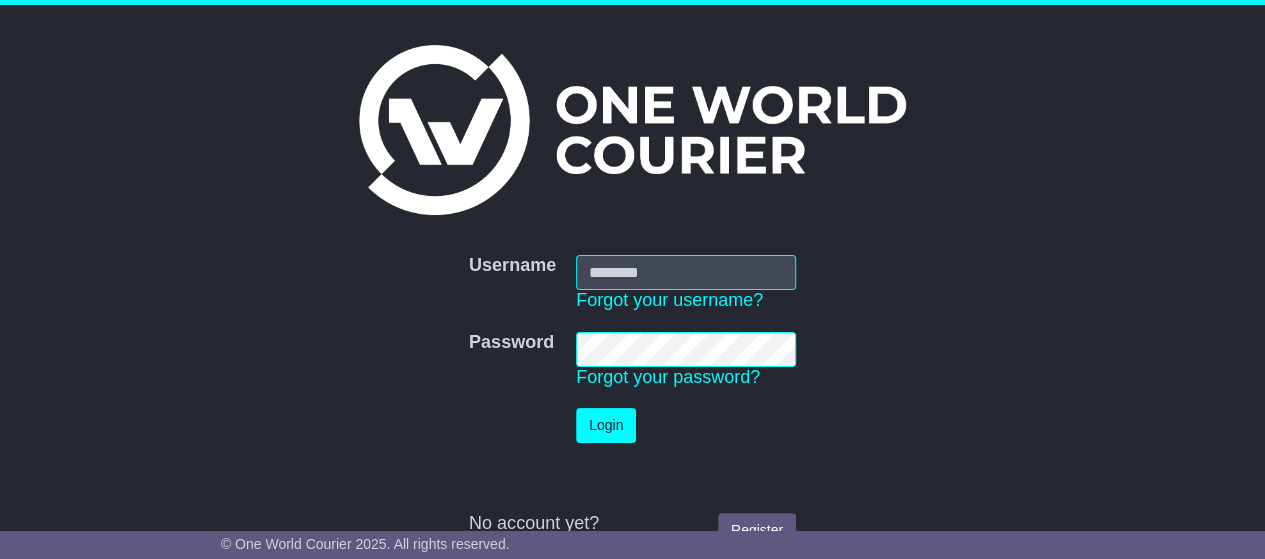 type on "**********" 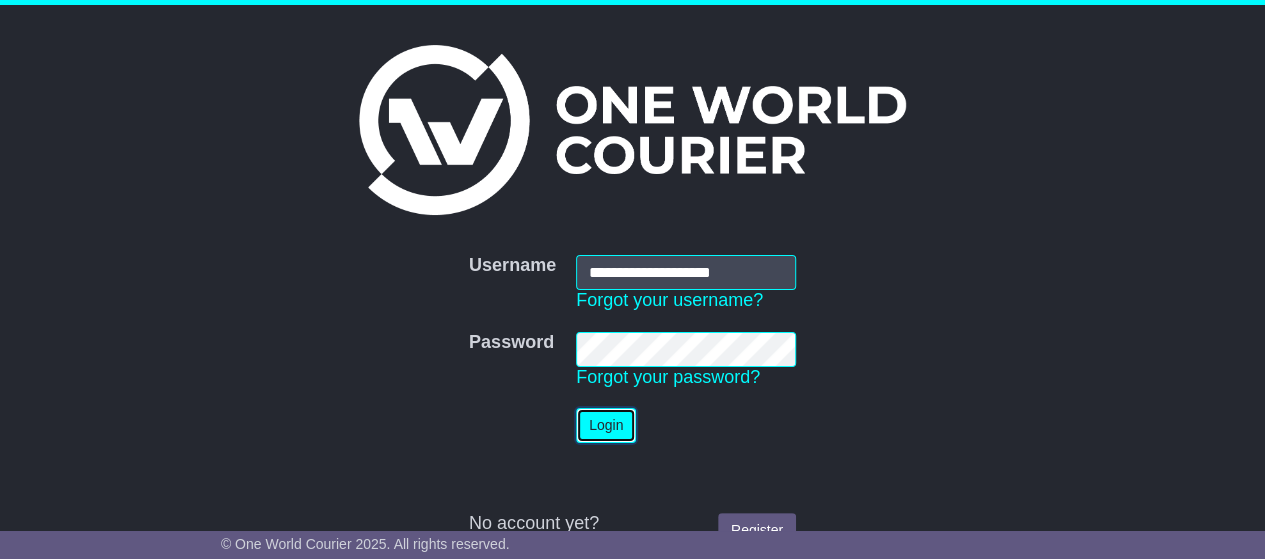 click on "Login" at bounding box center [606, 425] 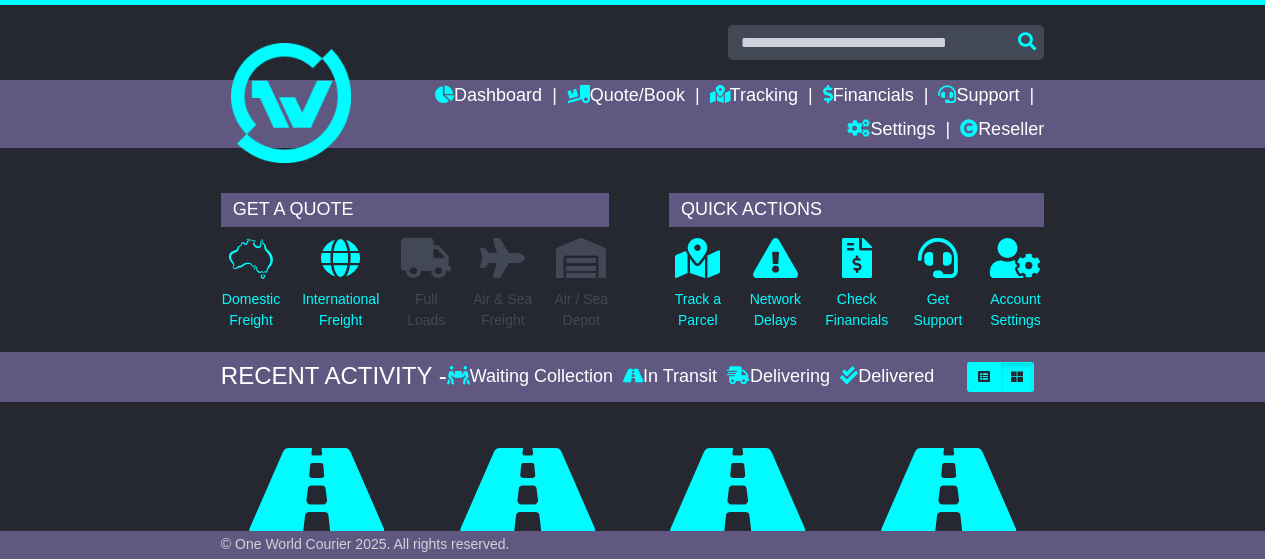 scroll, scrollTop: 0, scrollLeft: 0, axis: both 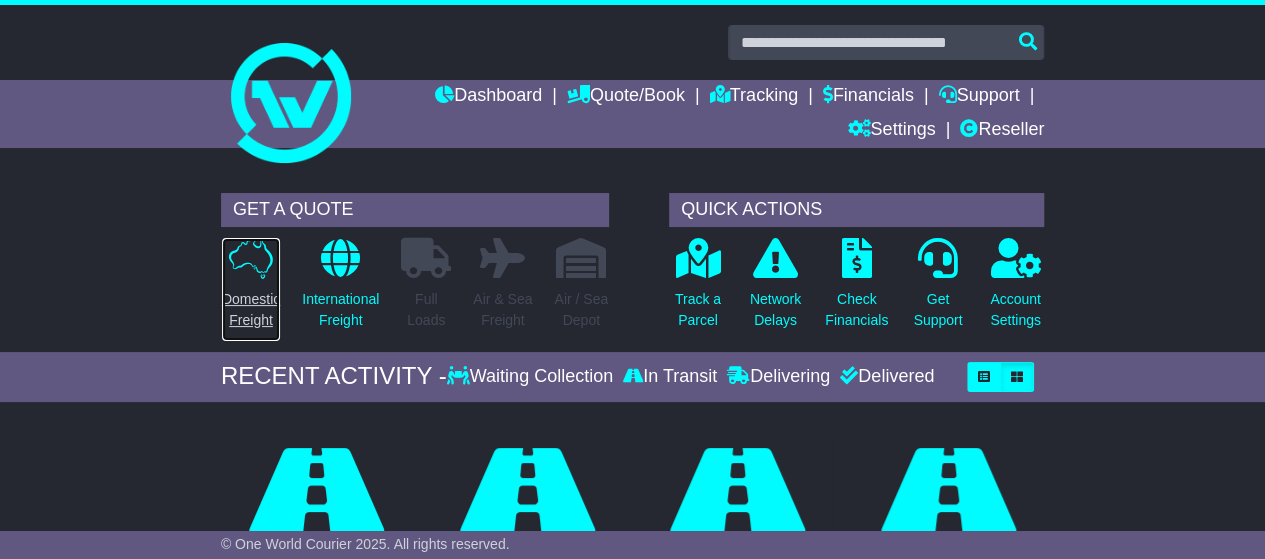 click on "Domestic Freight" at bounding box center [251, 310] 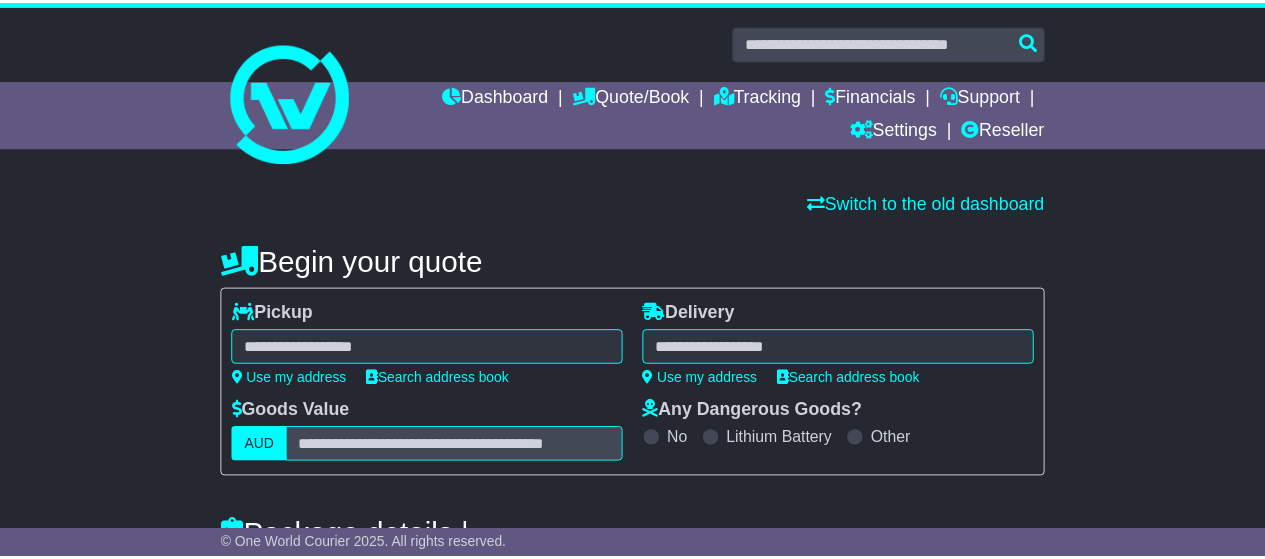 scroll, scrollTop: 0, scrollLeft: 0, axis: both 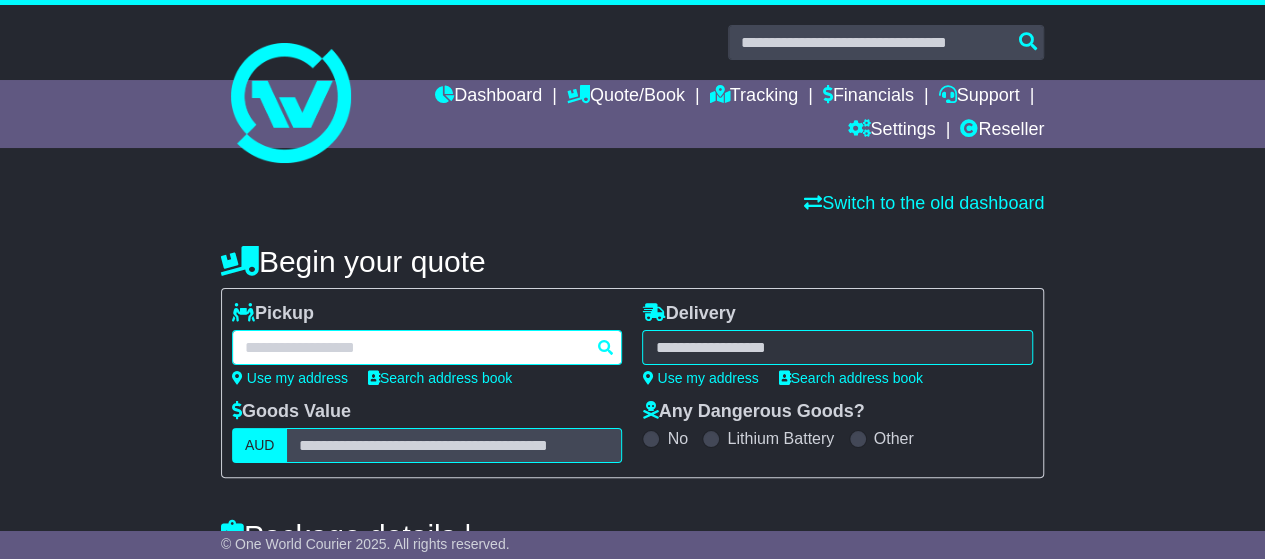 click at bounding box center [427, 347] 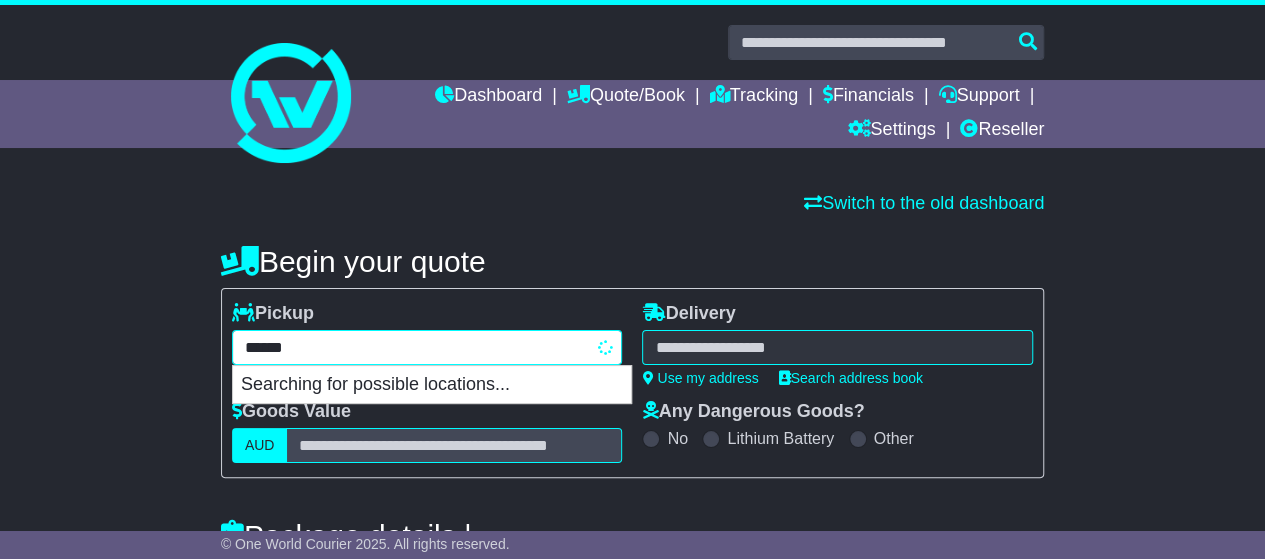 type on "*******" 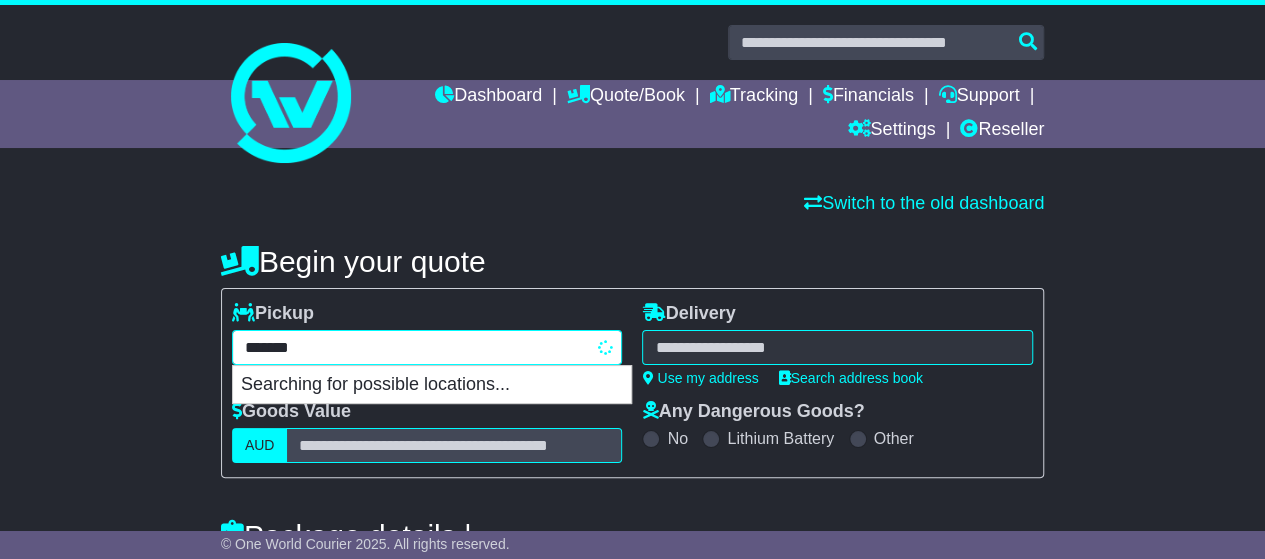 type on "**********" 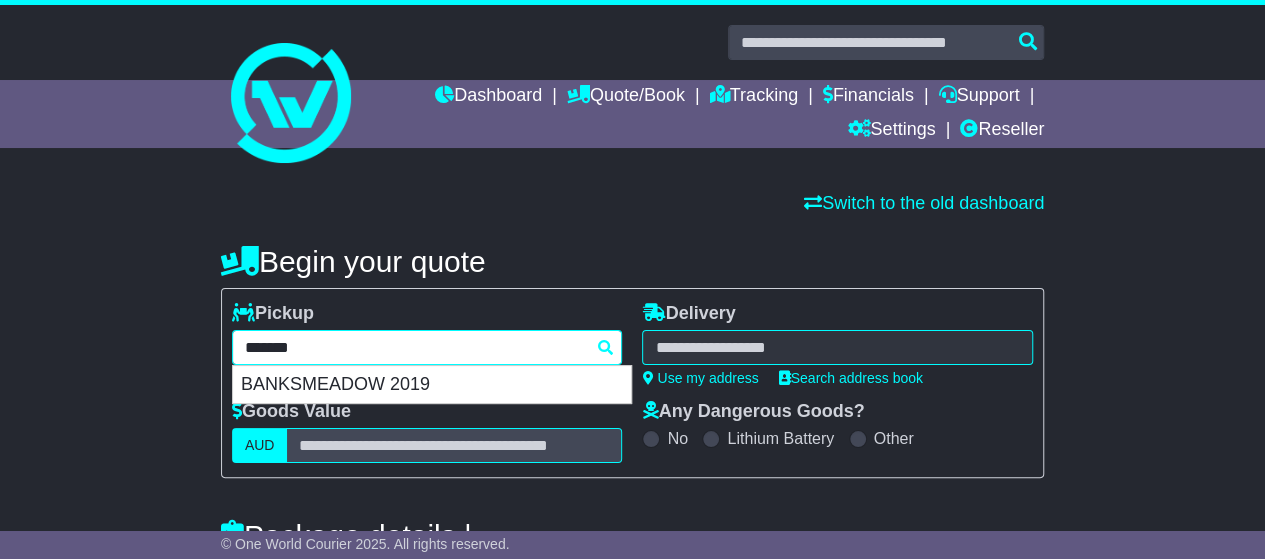 click on "BANKSMEADOW 2019" at bounding box center (432, 385) 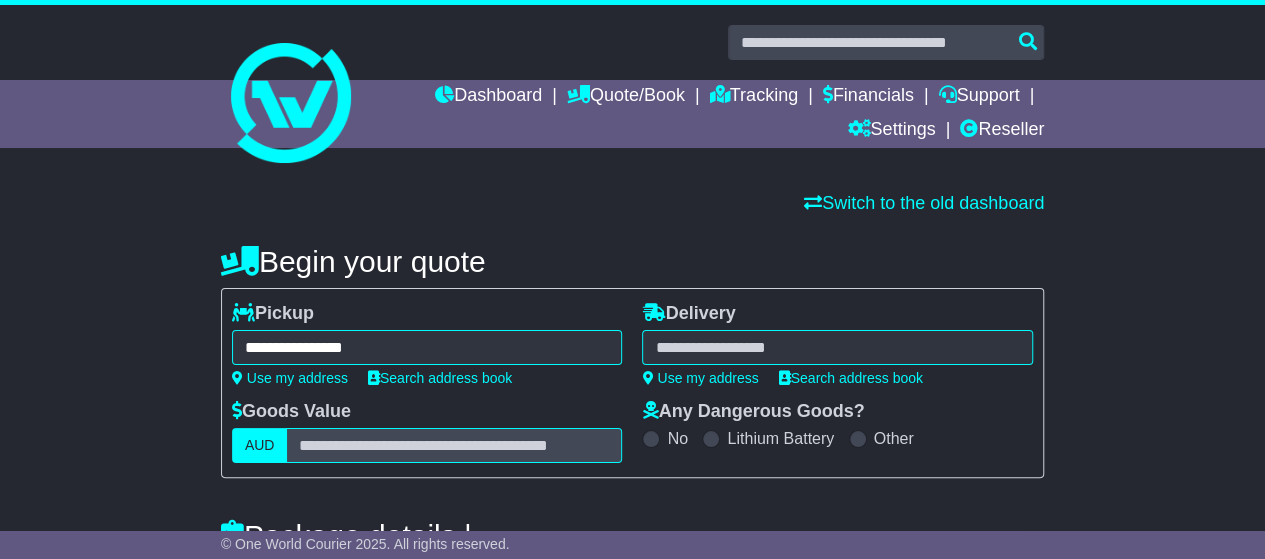 type on "**********" 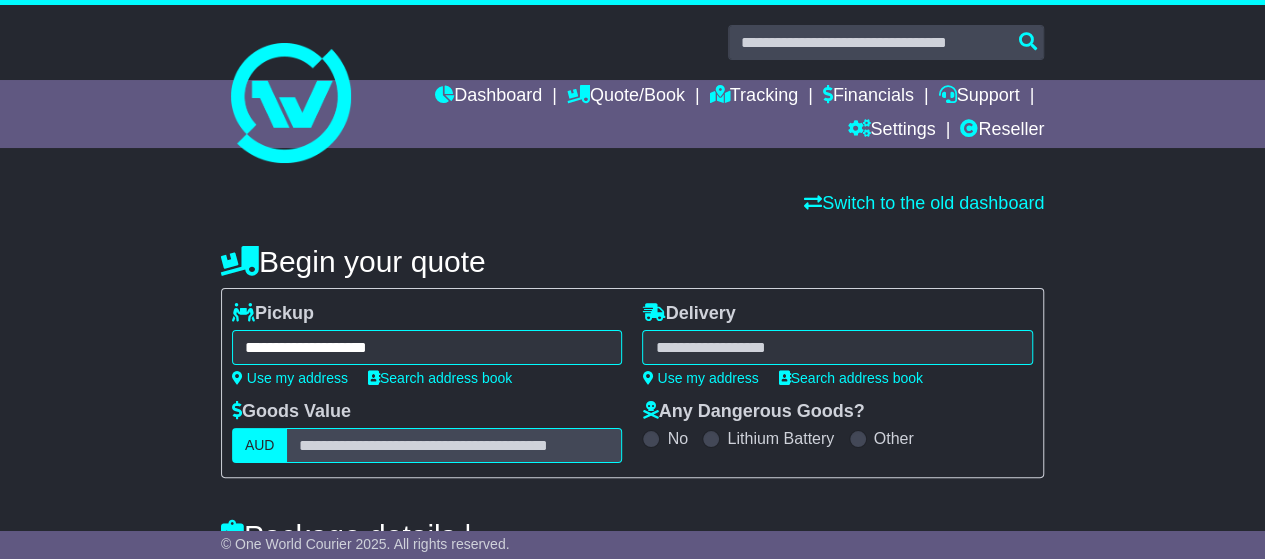 click at bounding box center (837, 347) 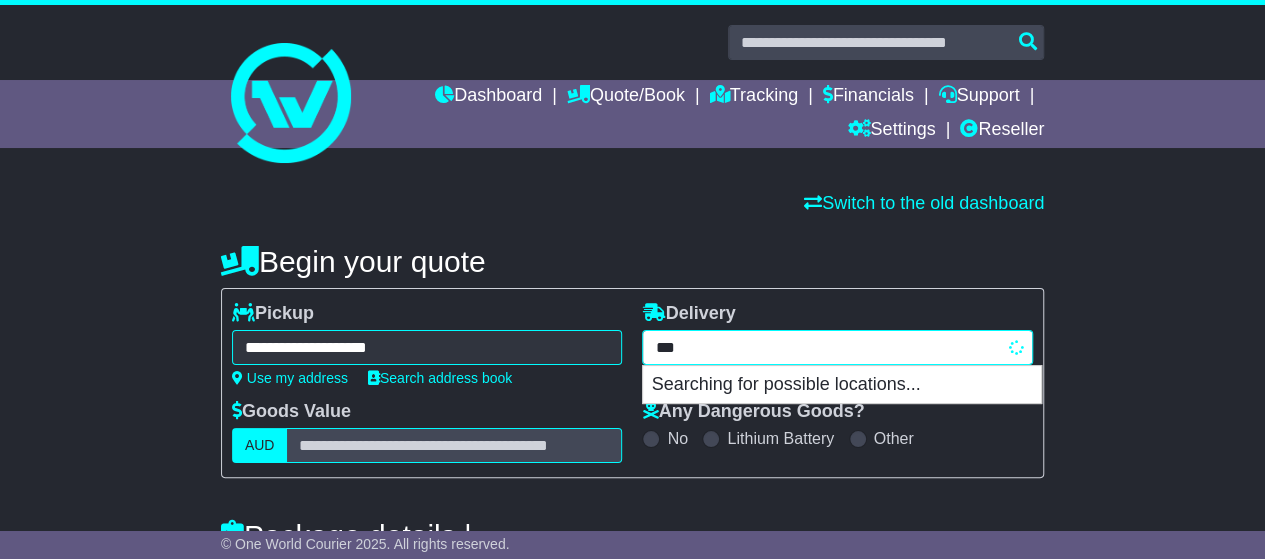 type on "****" 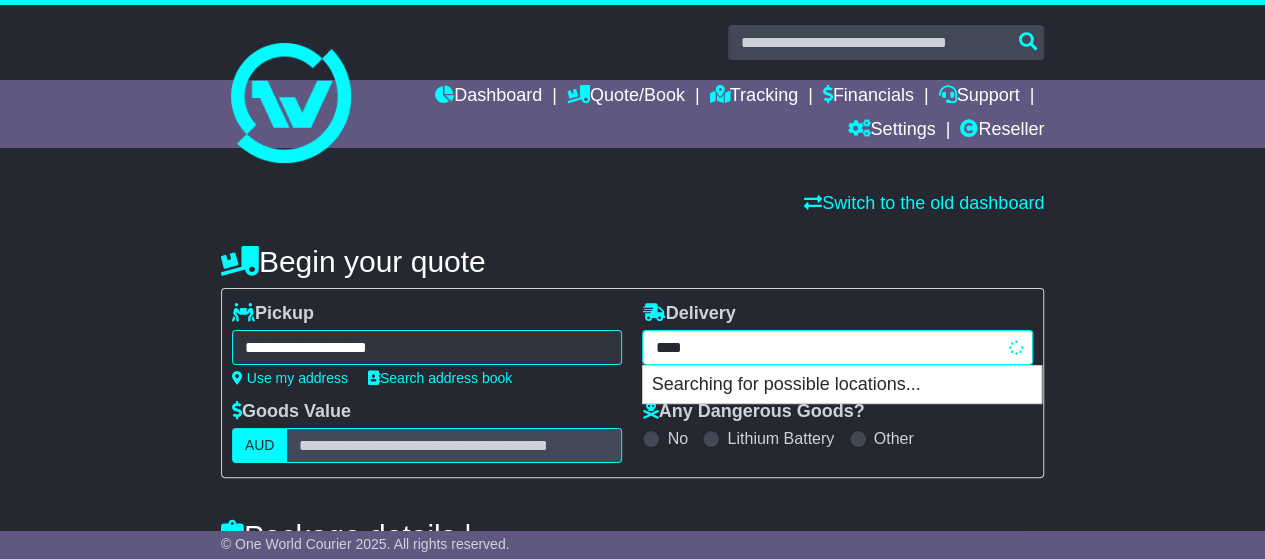 type on "********" 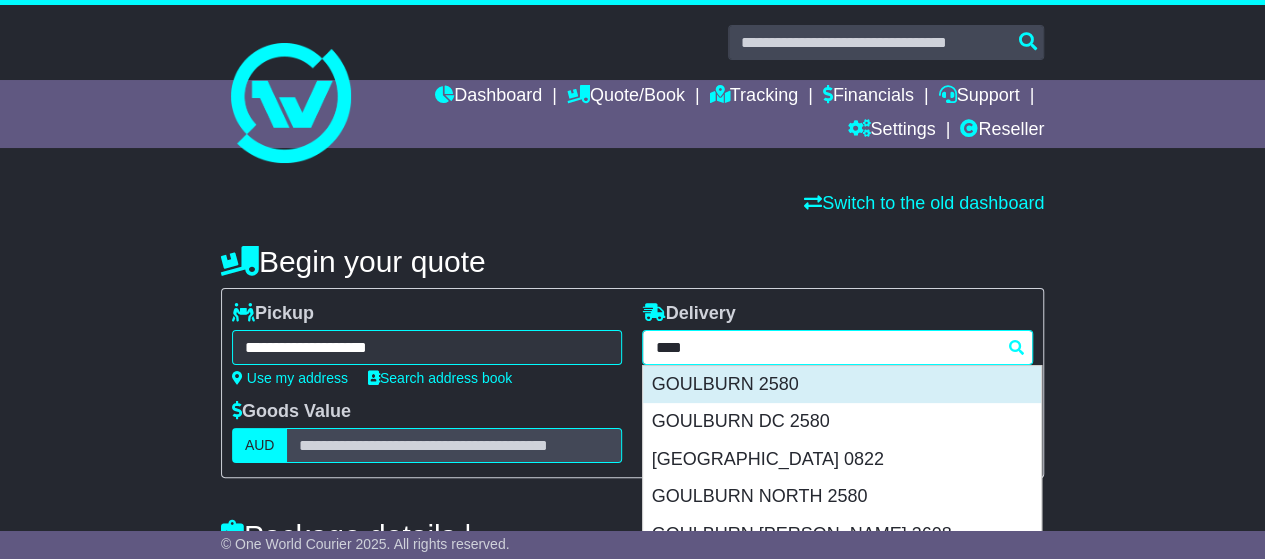click on "GOULBURN 2580" at bounding box center (842, 385) 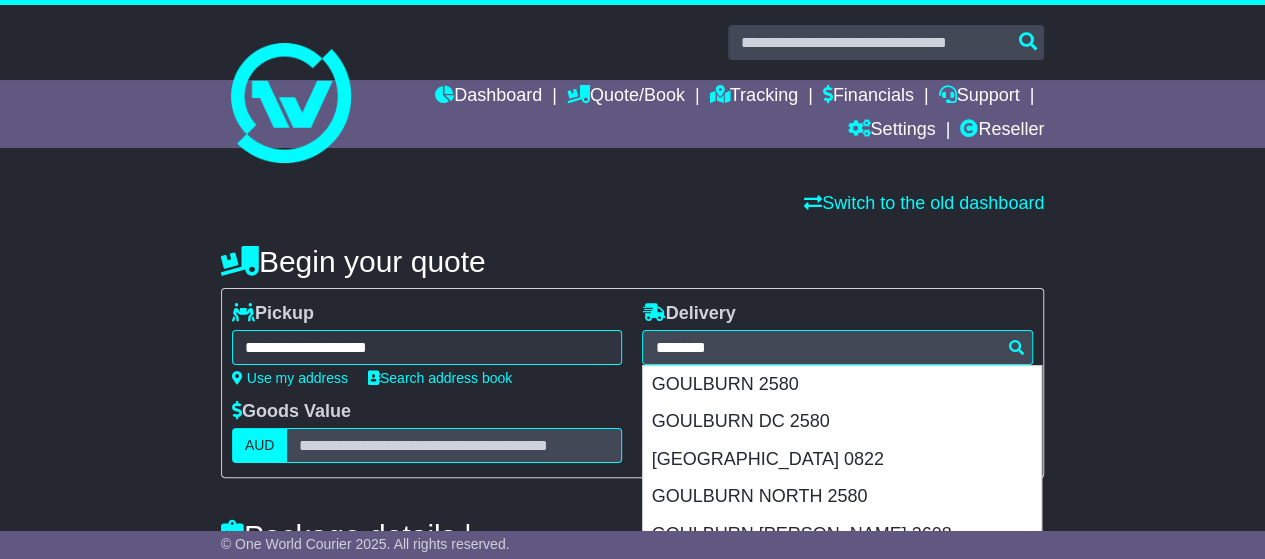 type on "**********" 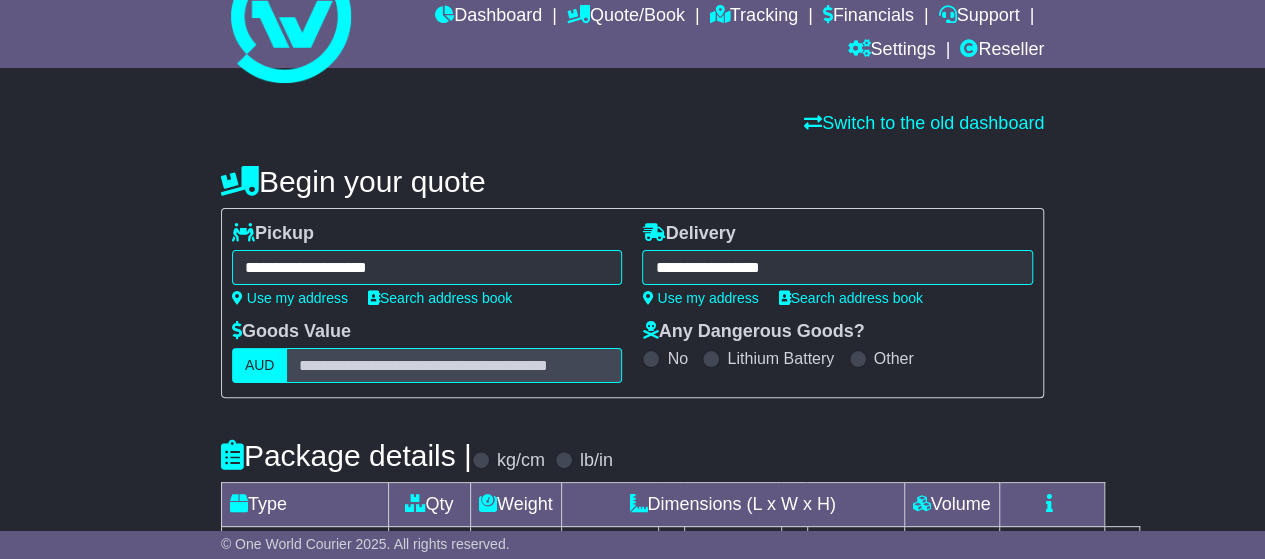 scroll, scrollTop: 200, scrollLeft: 0, axis: vertical 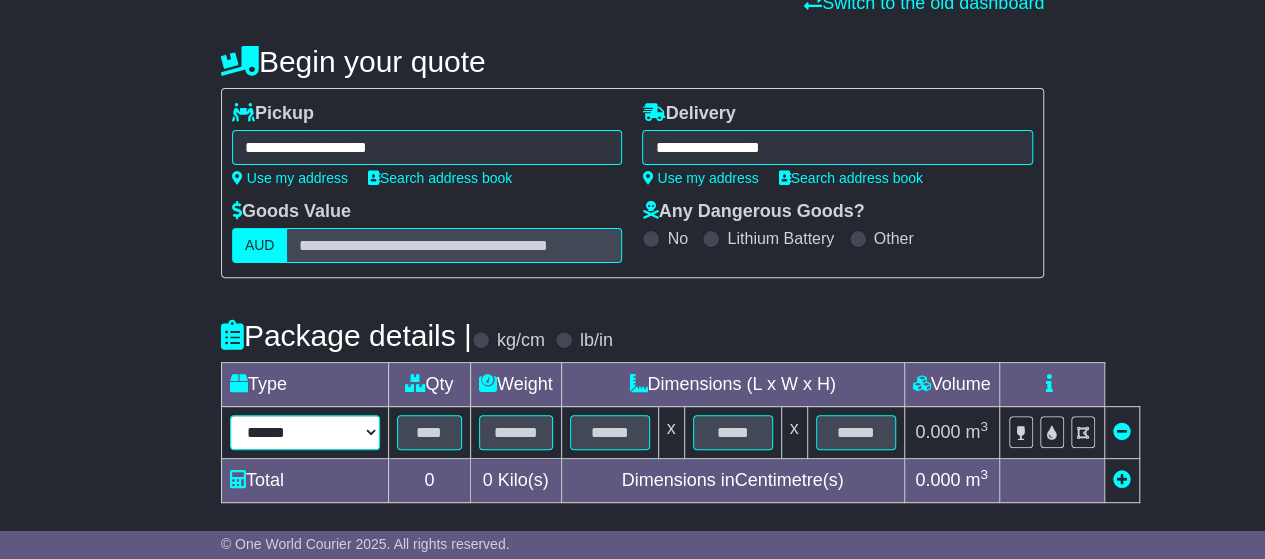 click on "****** ****** *** ******** ***** **** **** ****** *** *******" at bounding box center [305, 432] 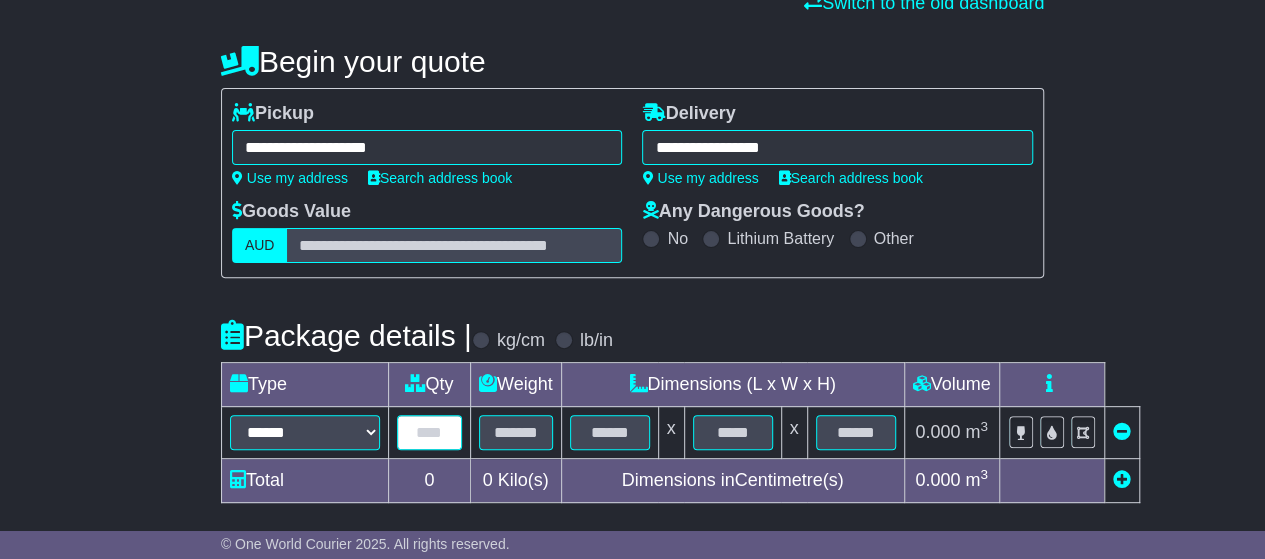 click at bounding box center (429, 432) 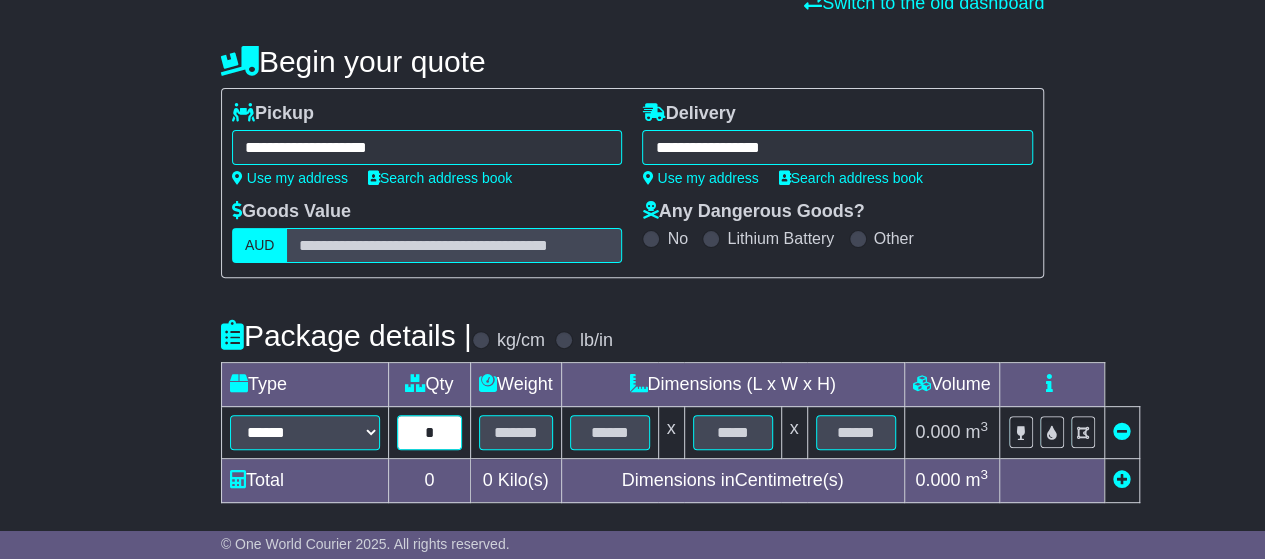 type on "*" 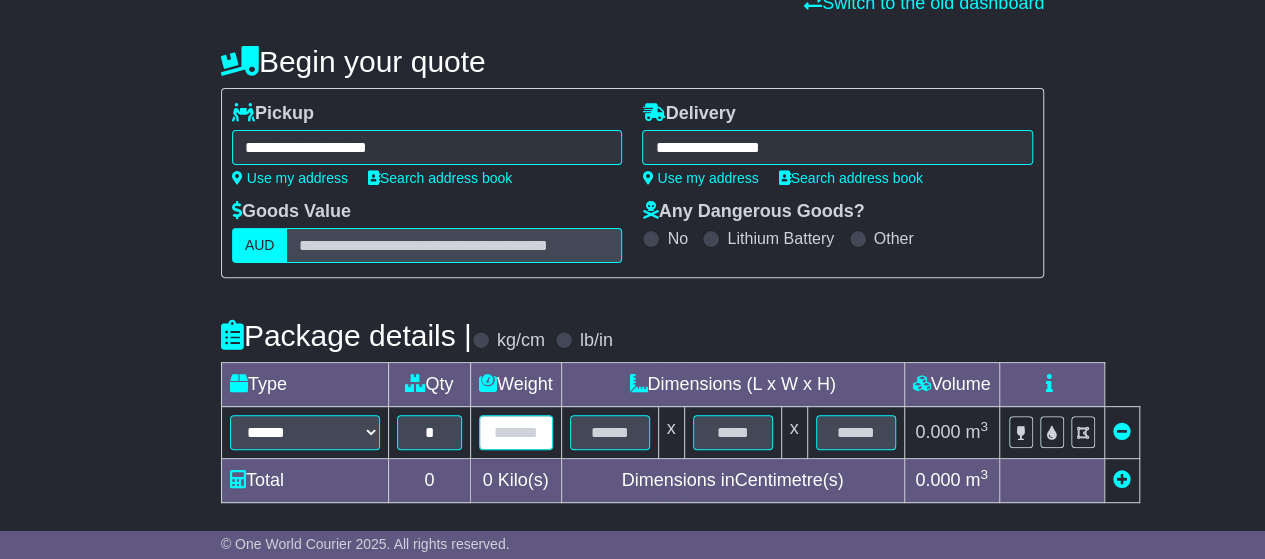 click at bounding box center (516, 432) 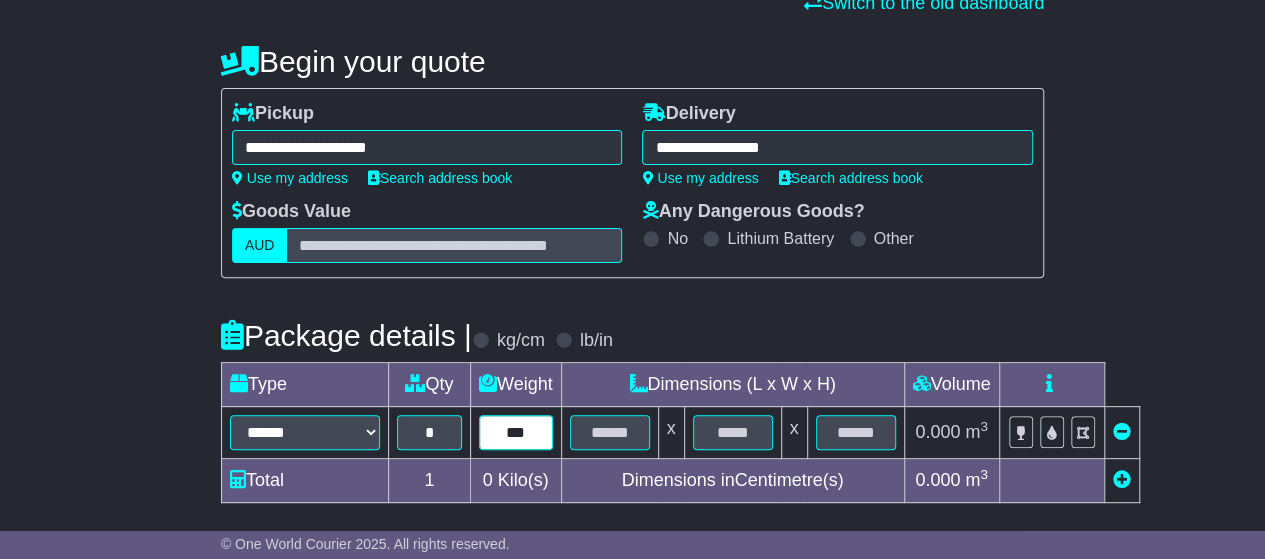 type on "***" 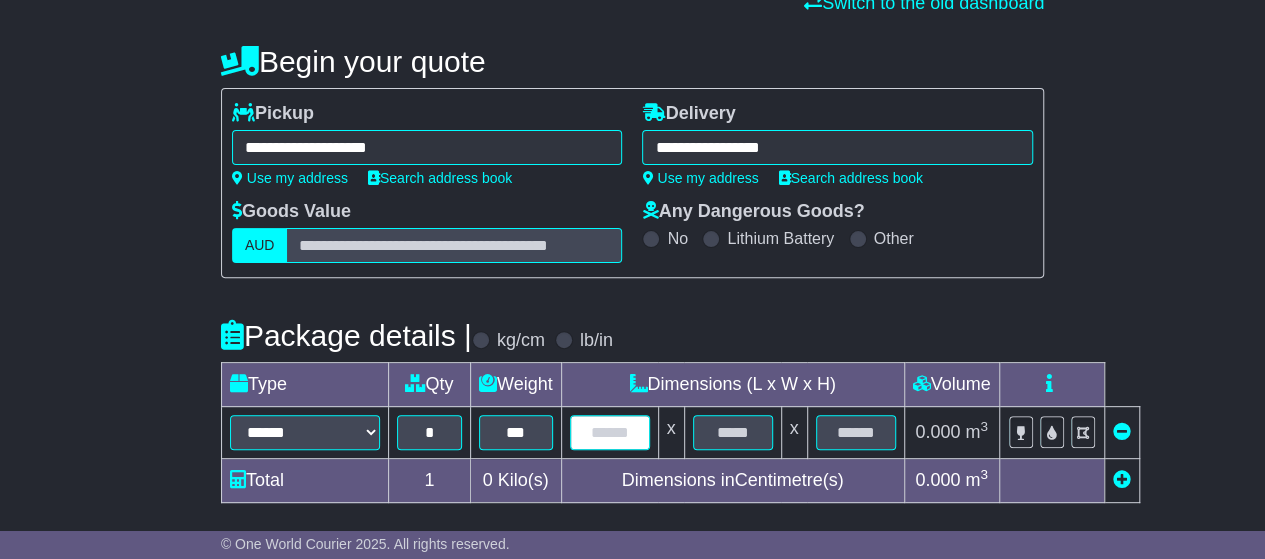 click at bounding box center (610, 432) 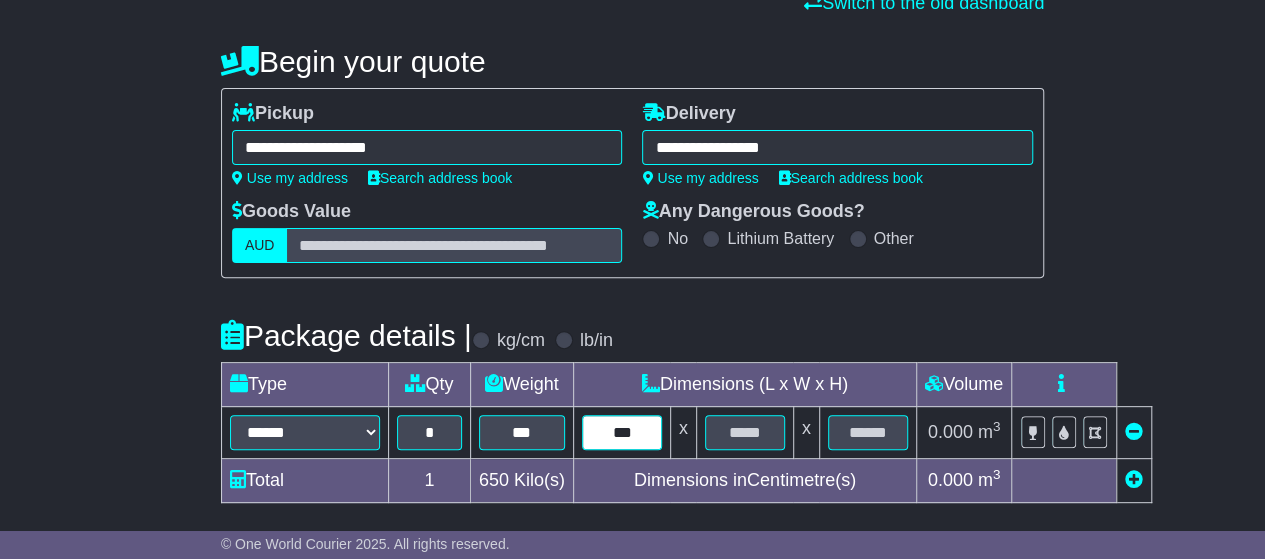 type on "***" 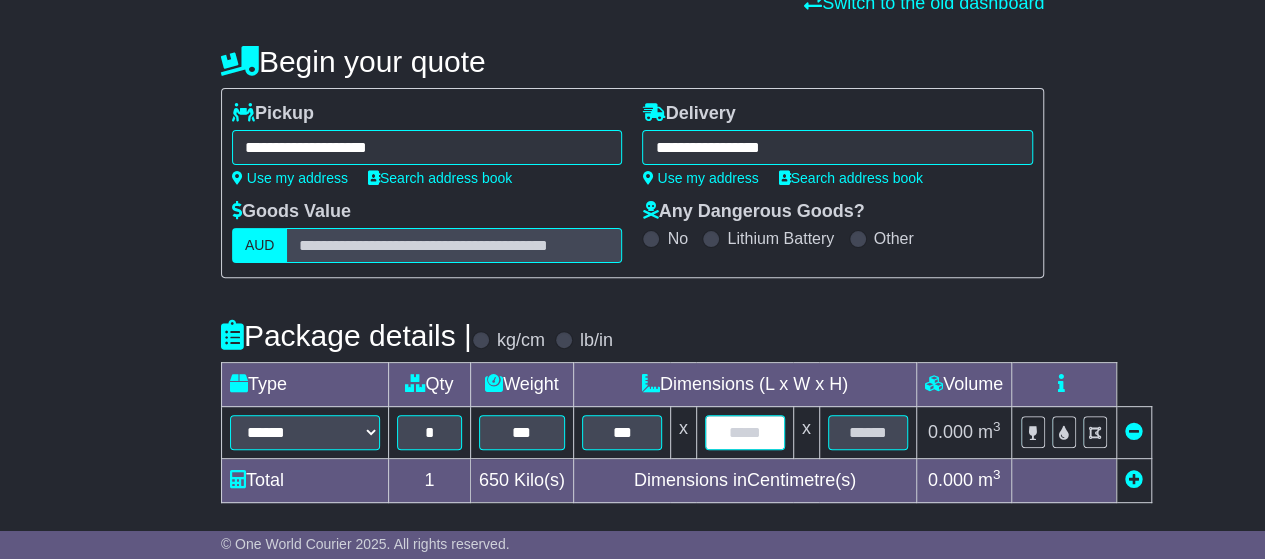 click at bounding box center (745, 432) 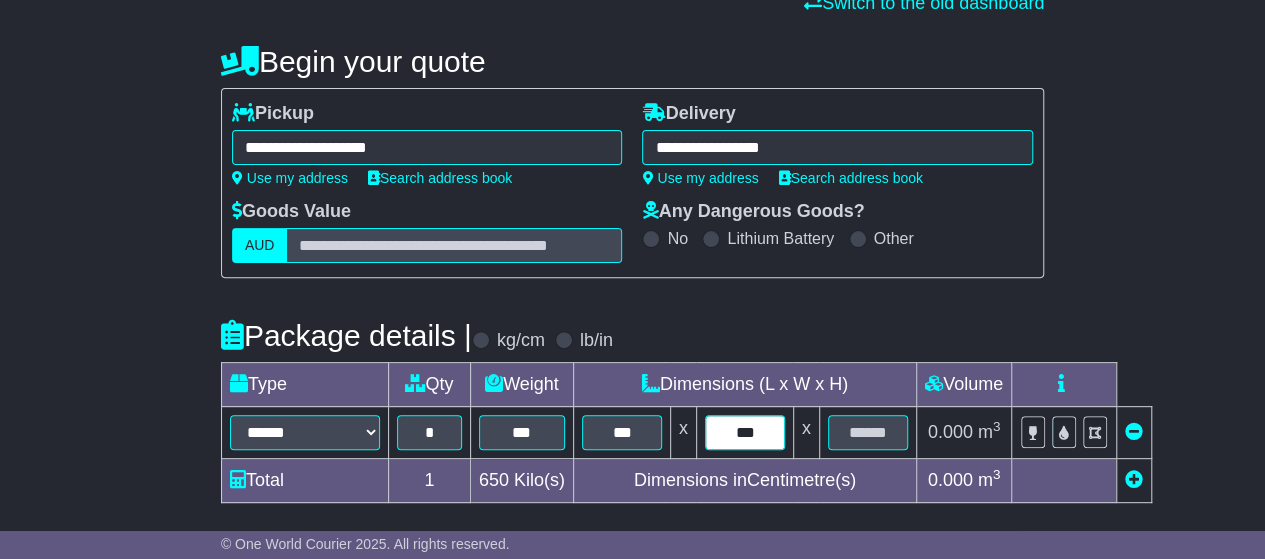 type on "***" 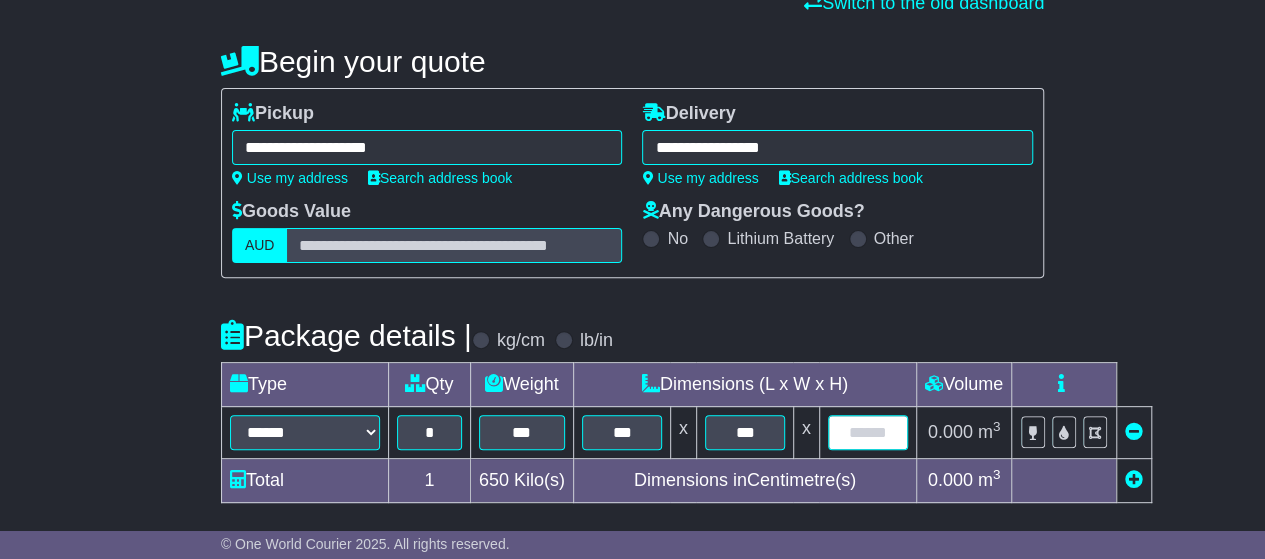 click at bounding box center [868, 432] 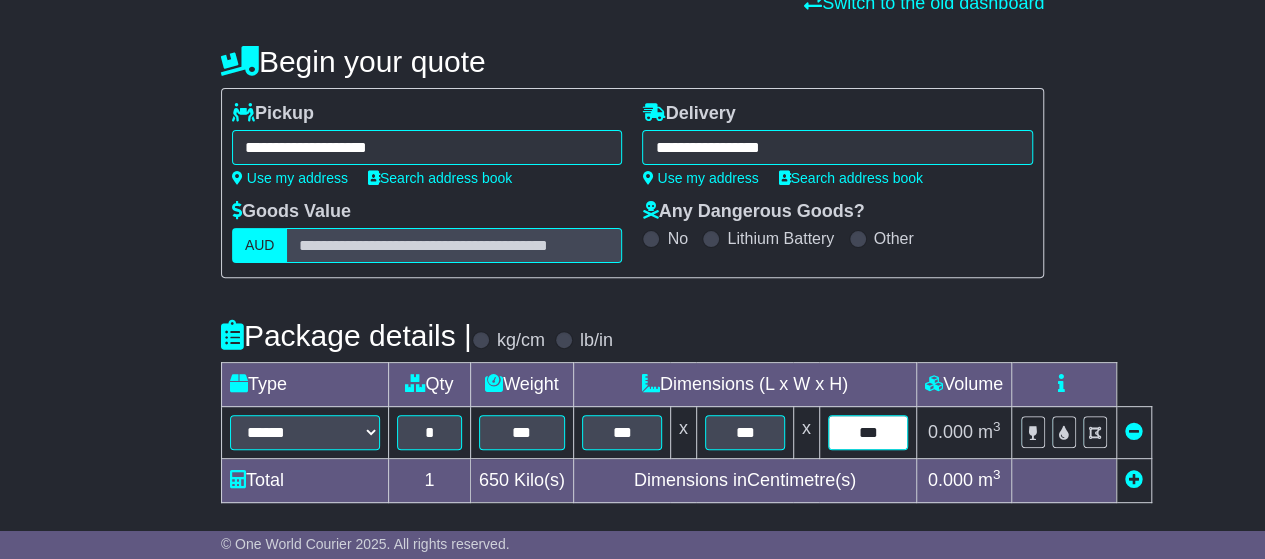 type on "***" 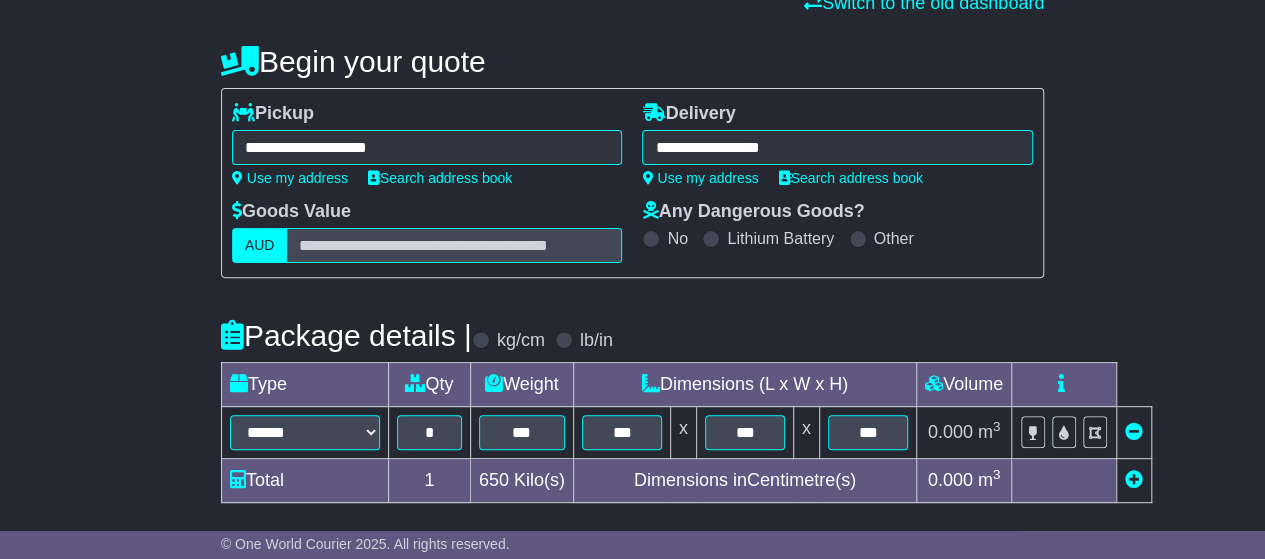click on "Package details |
kg/cm
lb/in" at bounding box center (632, 335) 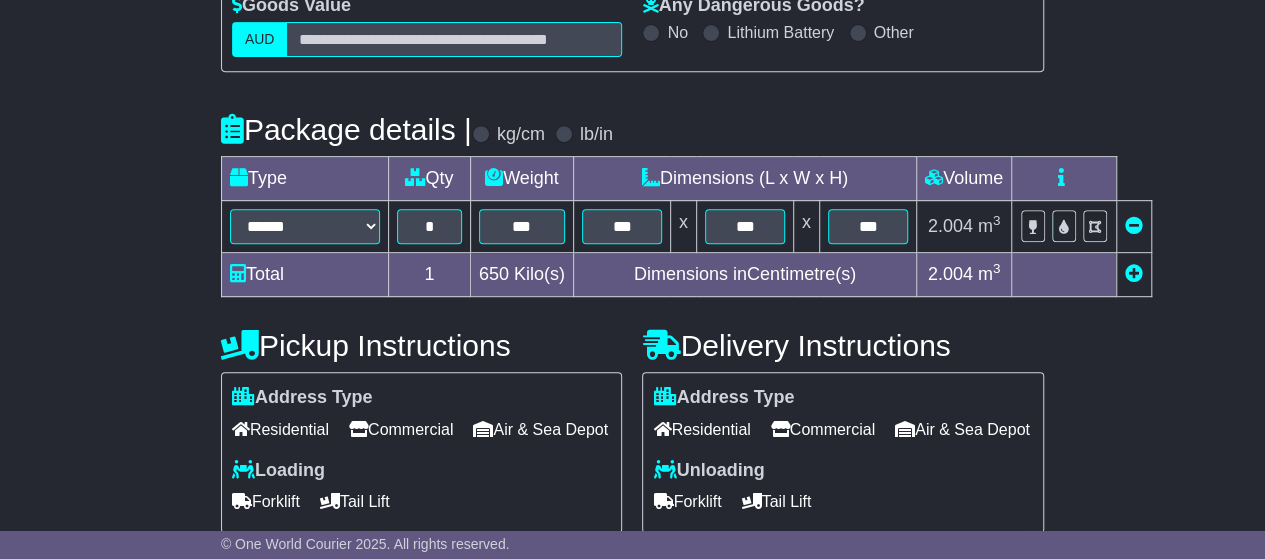 scroll, scrollTop: 500, scrollLeft: 0, axis: vertical 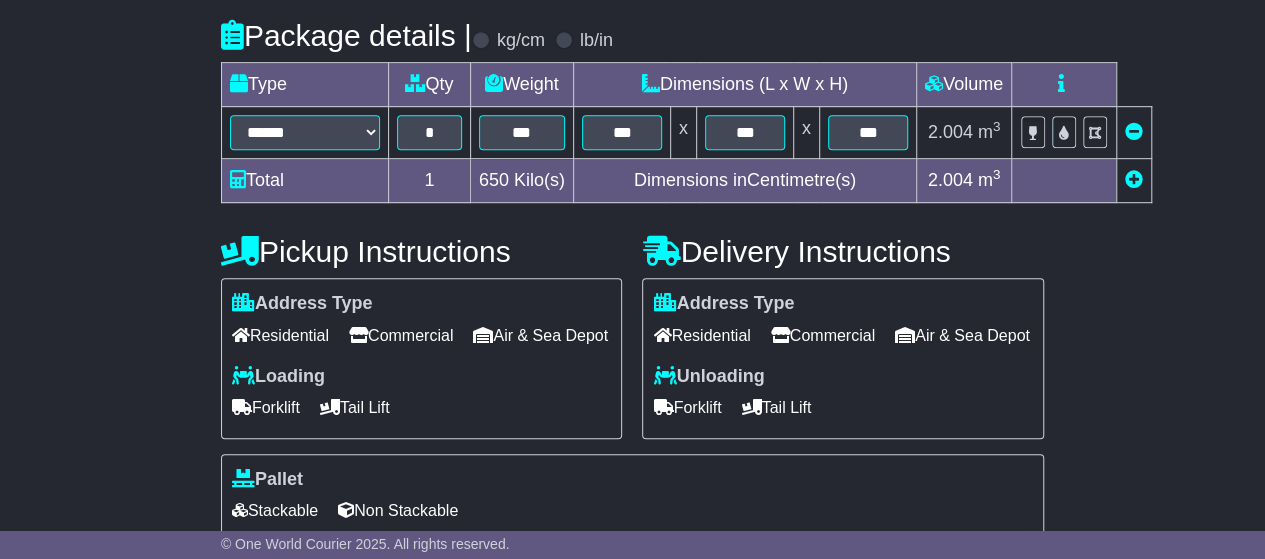 click on "Air & Sea Depot" at bounding box center (540, 335) 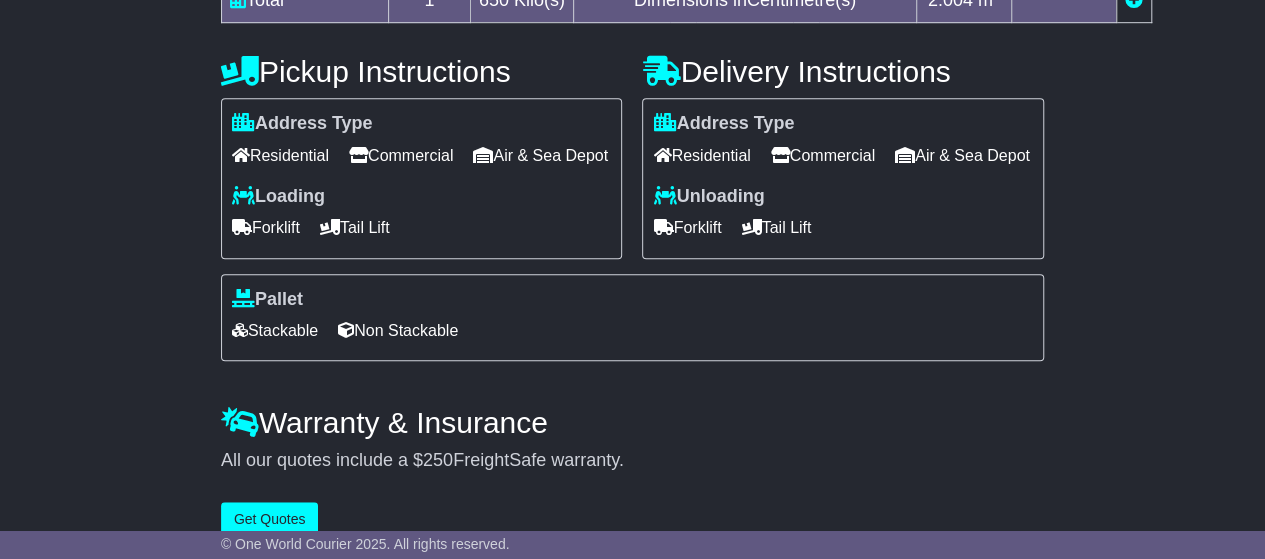 scroll, scrollTop: 700, scrollLeft: 0, axis: vertical 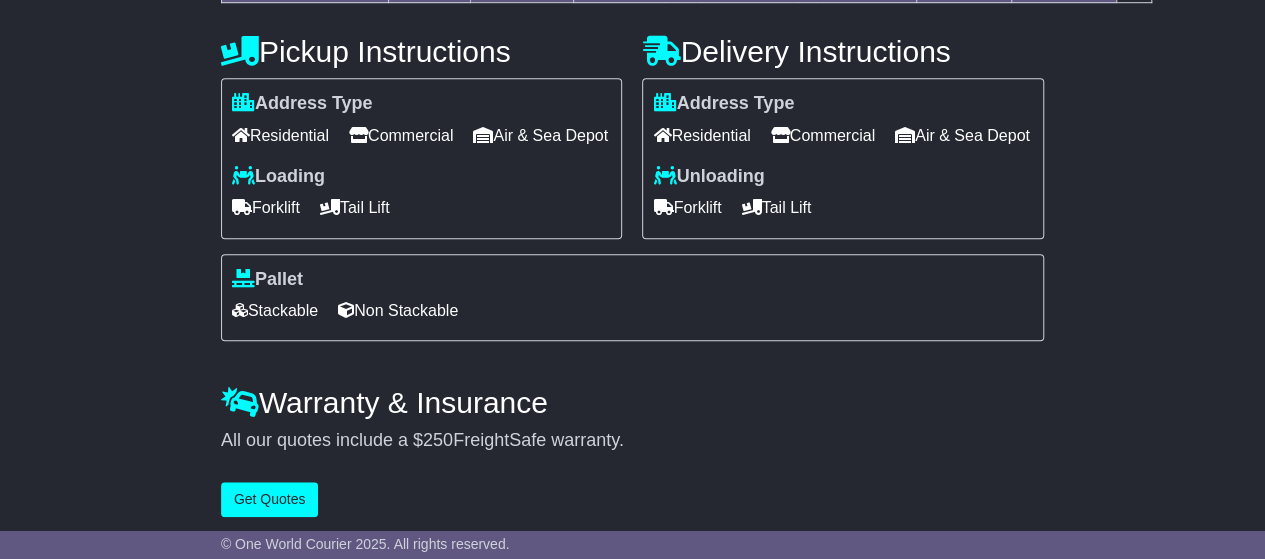 click on "Stackable" at bounding box center (275, 310) 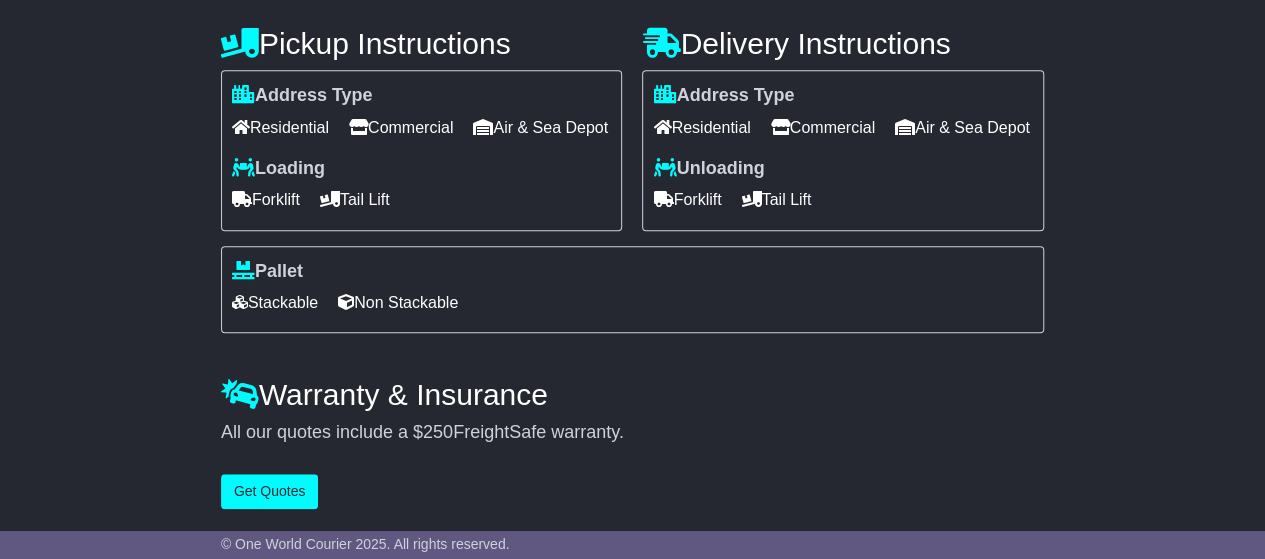 scroll, scrollTop: 738, scrollLeft: 0, axis: vertical 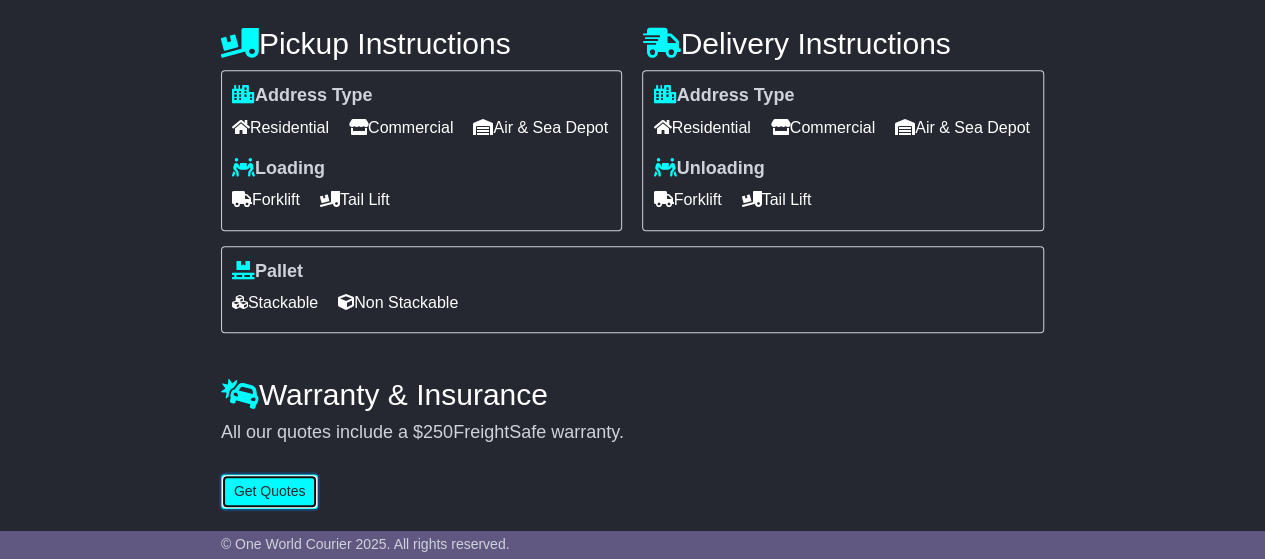 click on "Get Quotes" at bounding box center (270, 491) 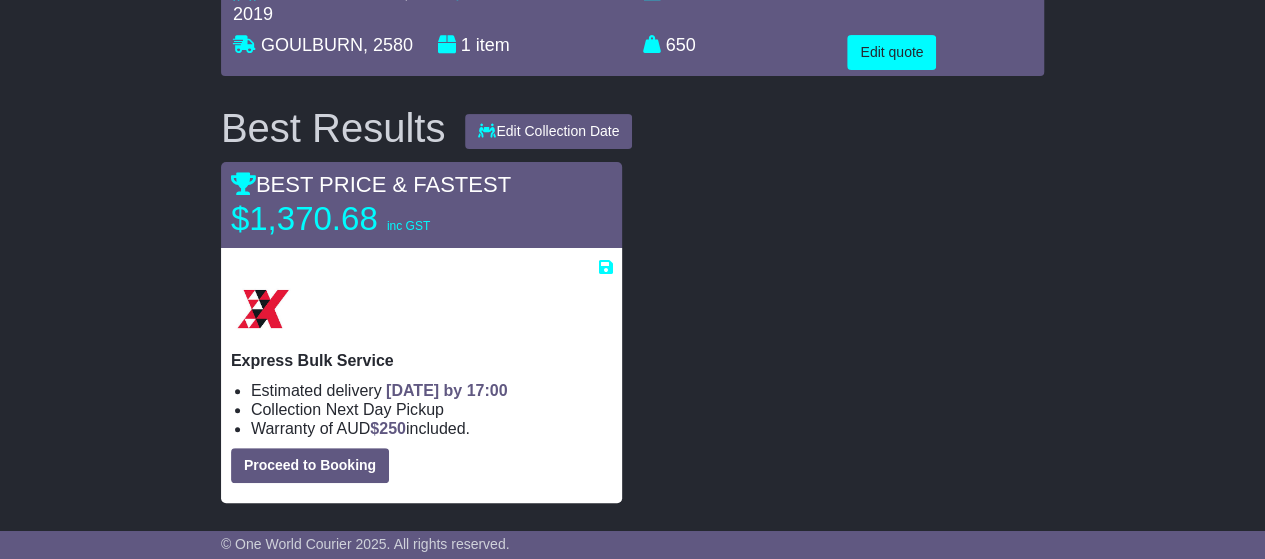scroll, scrollTop: 90, scrollLeft: 0, axis: vertical 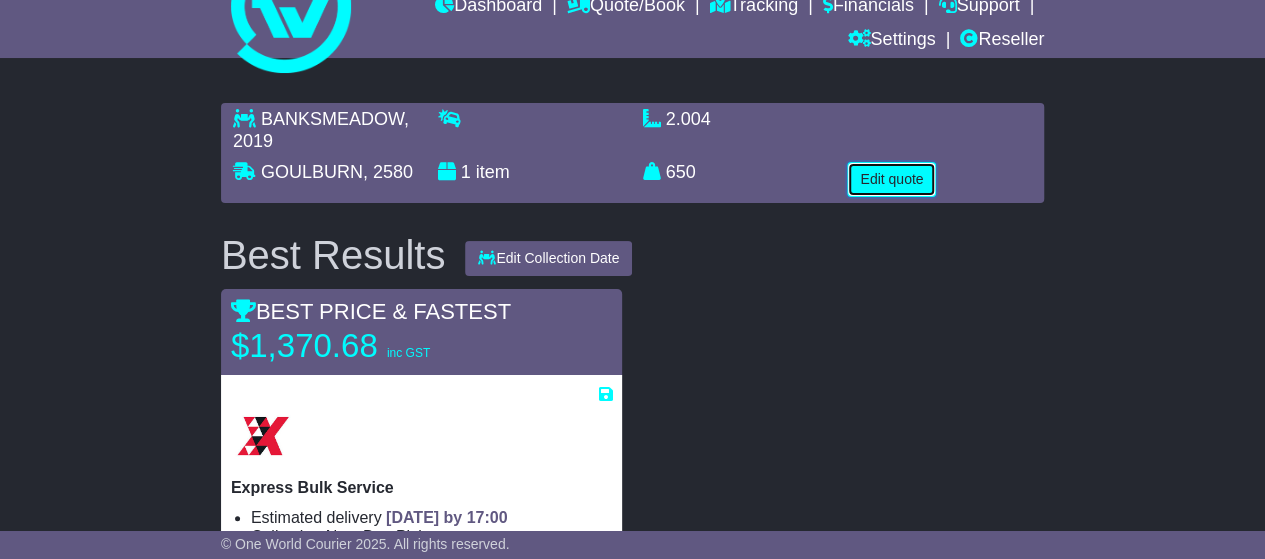 click on "Edit quote" at bounding box center (891, 179) 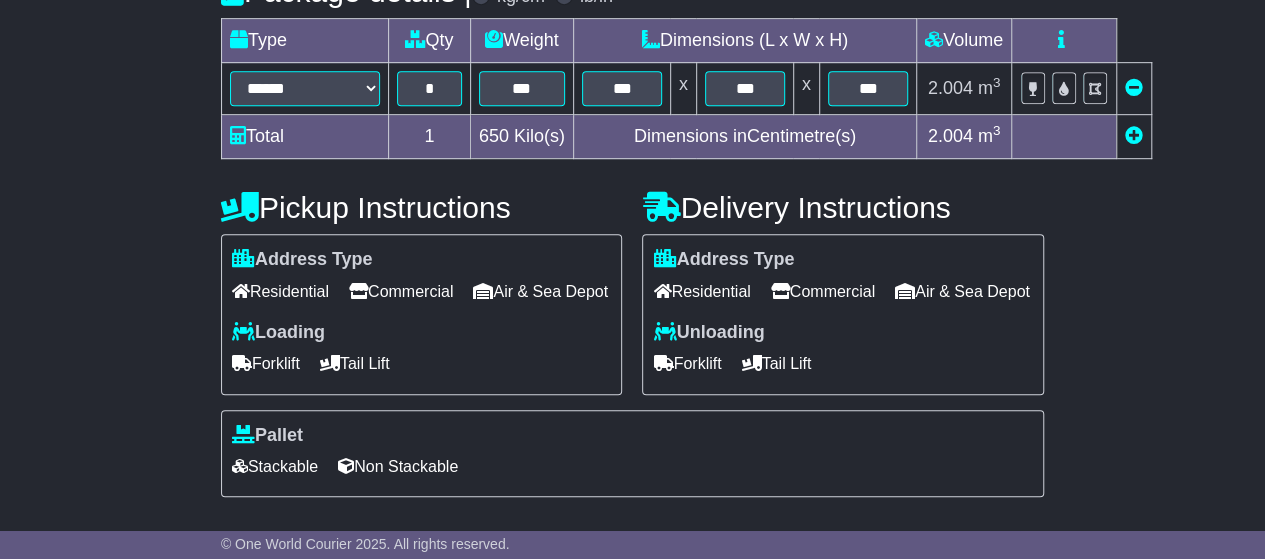 scroll, scrollTop: 590, scrollLeft: 0, axis: vertical 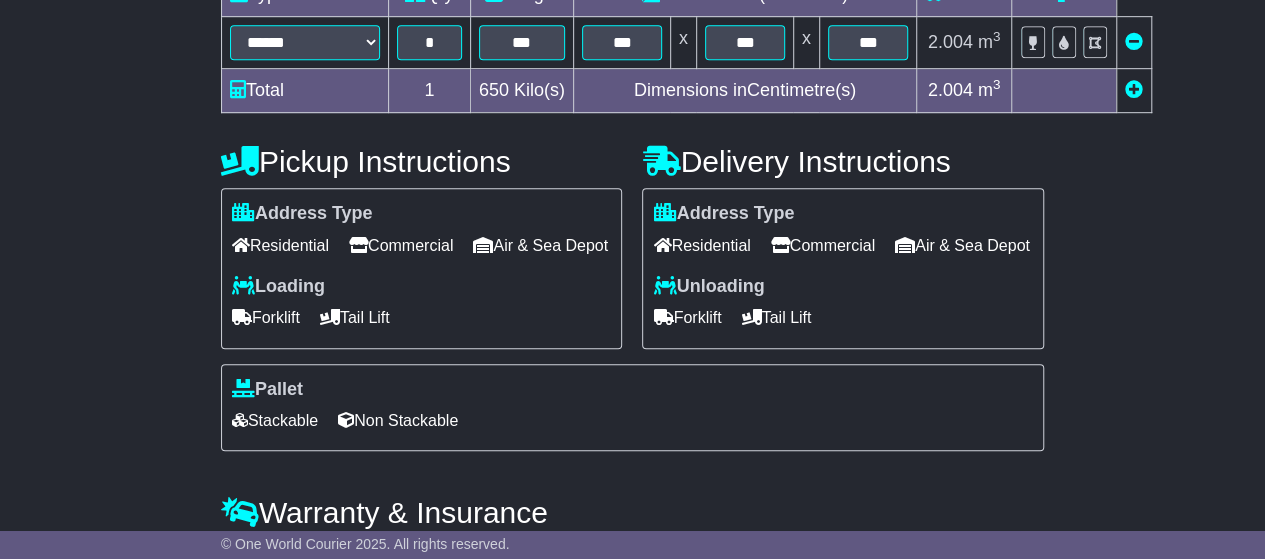 click on "Commercial" at bounding box center [823, 245] 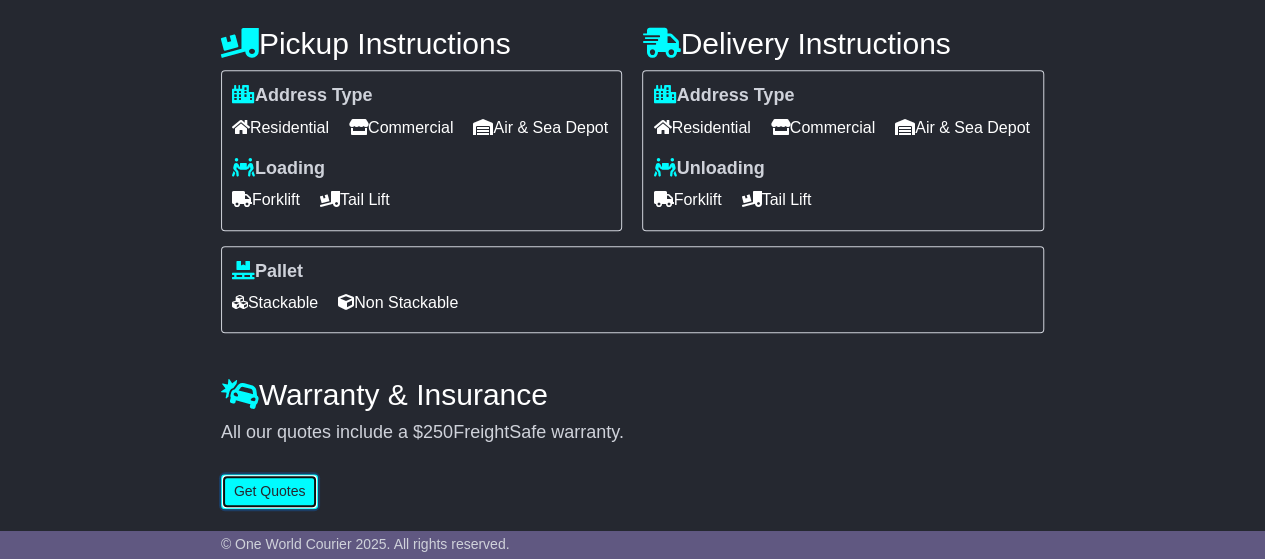 click on "Get Quotes" at bounding box center (270, 491) 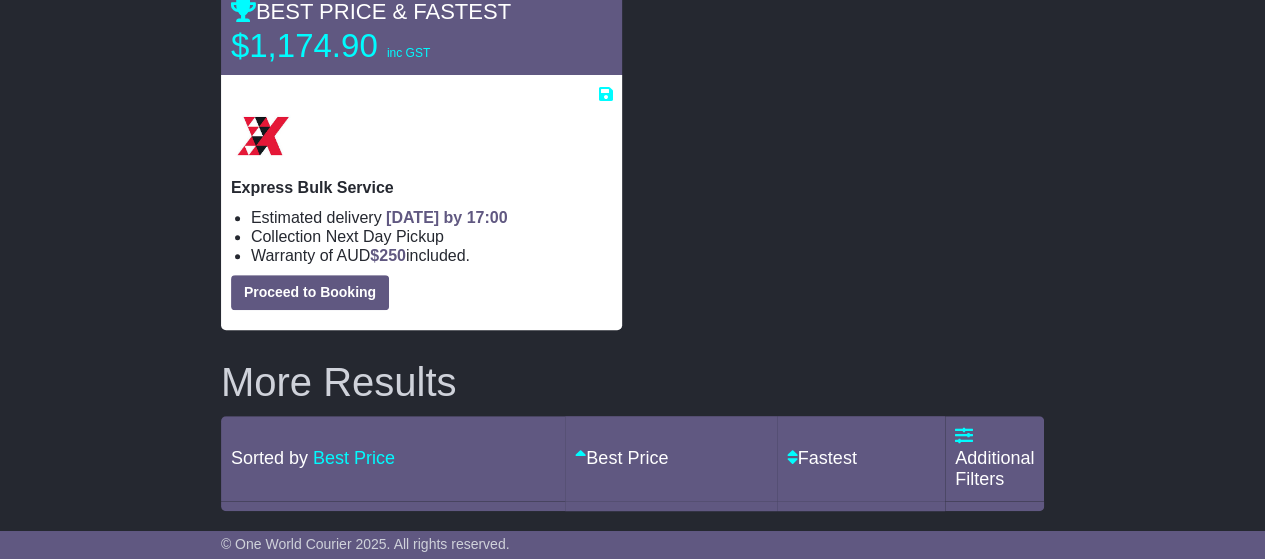 scroll, scrollTop: 0, scrollLeft: 0, axis: both 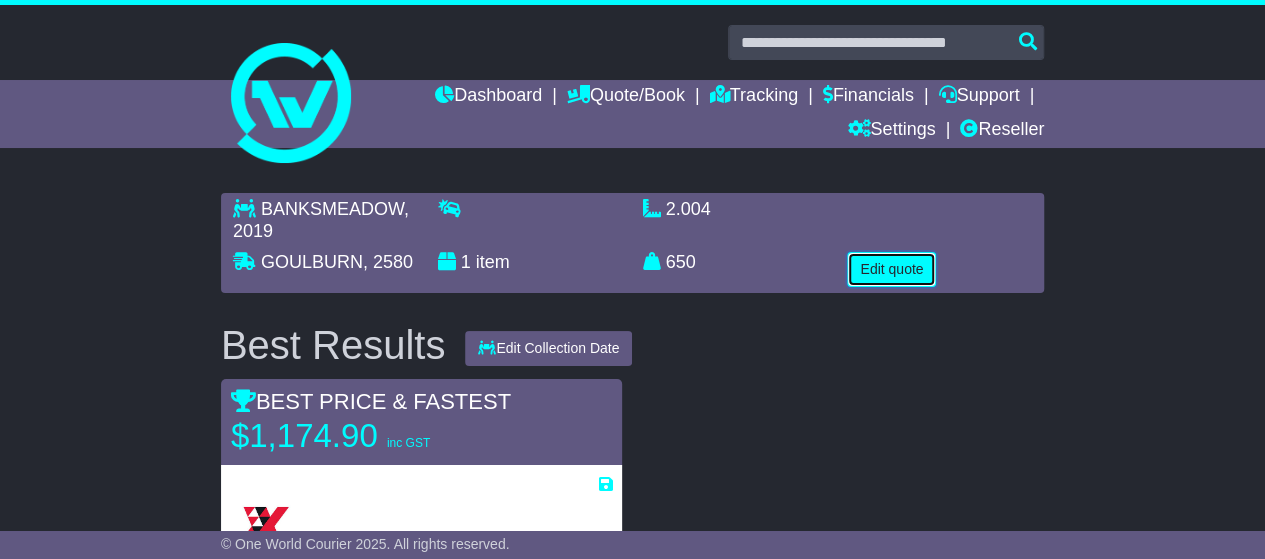 click on "Edit quote" at bounding box center (891, 269) 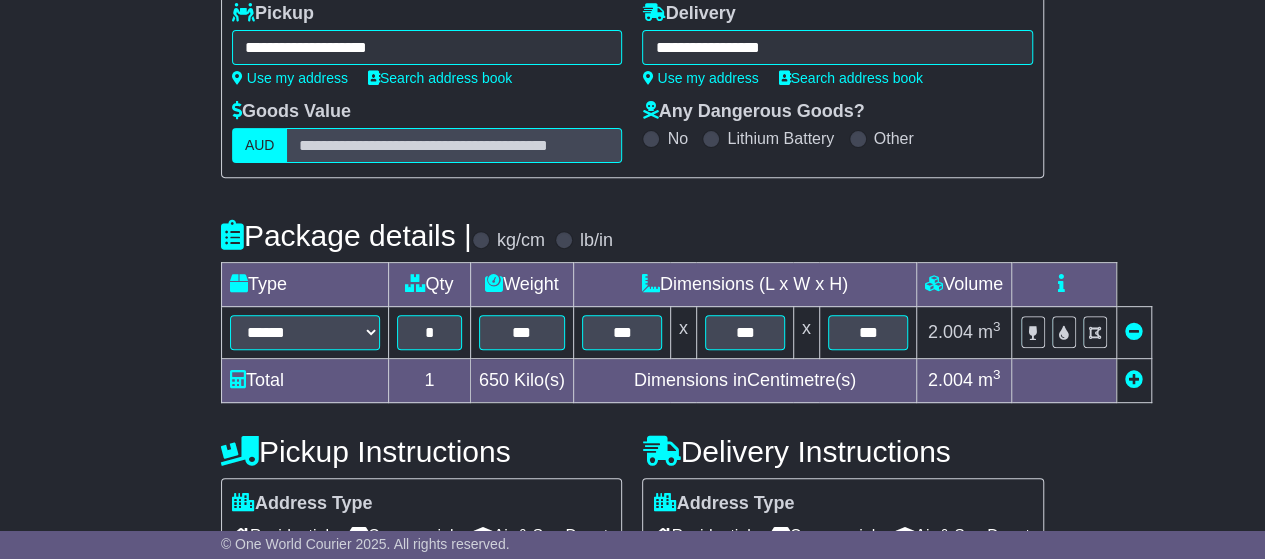 scroll, scrollTop: 500, scrollLeft: 0, axis: vertical 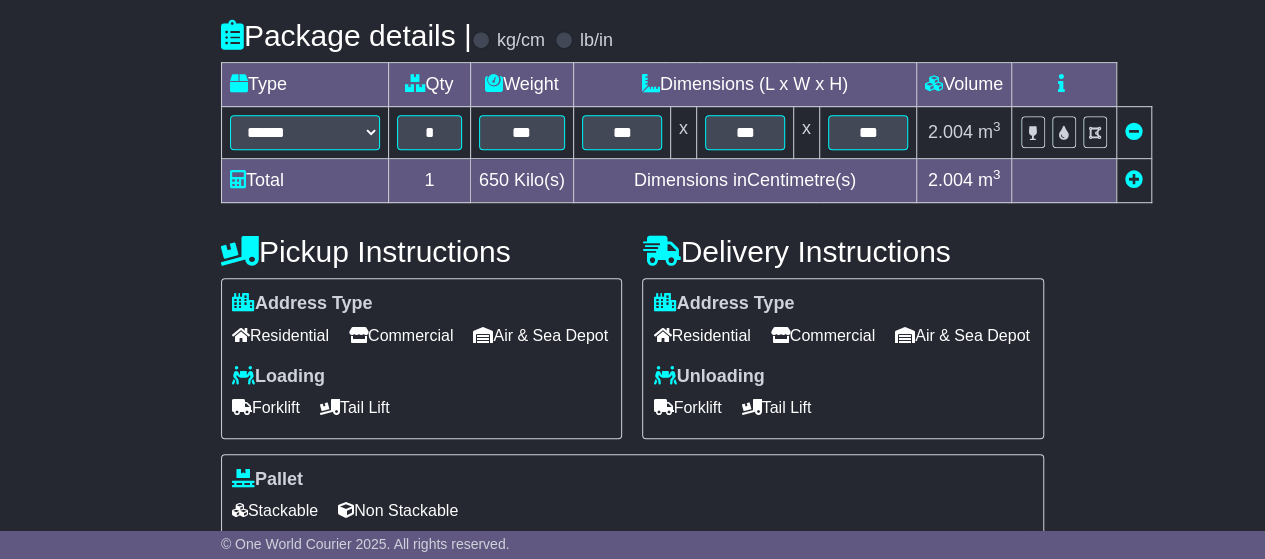 click on "Forklift" at bounding box center (687, 407) 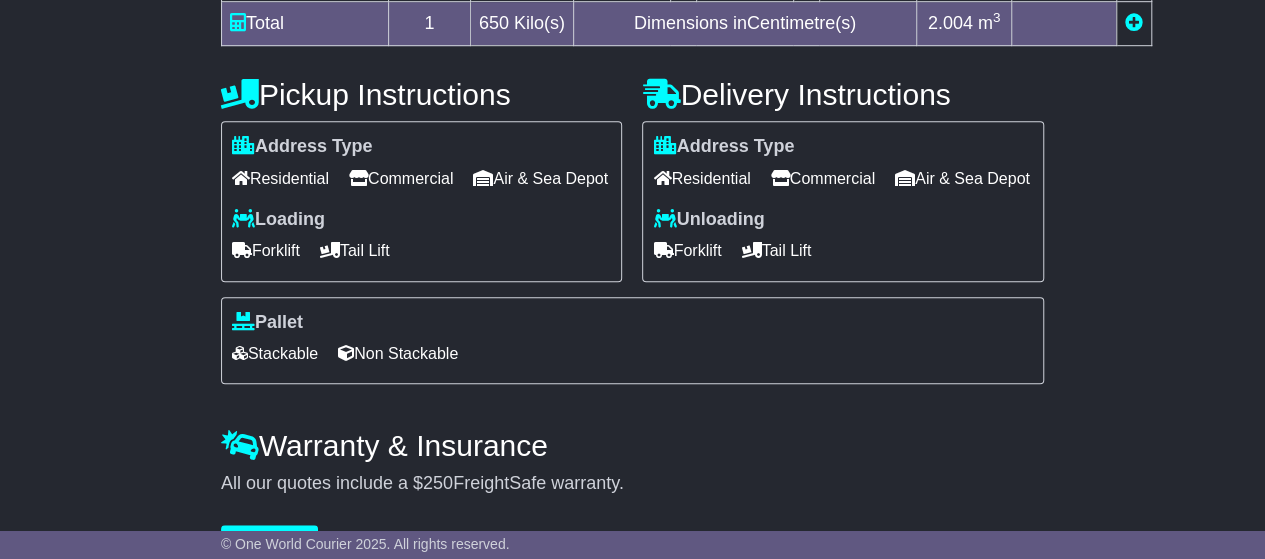 scroll, scrollTop: 738, scrollLeft: 0, axis: vertical 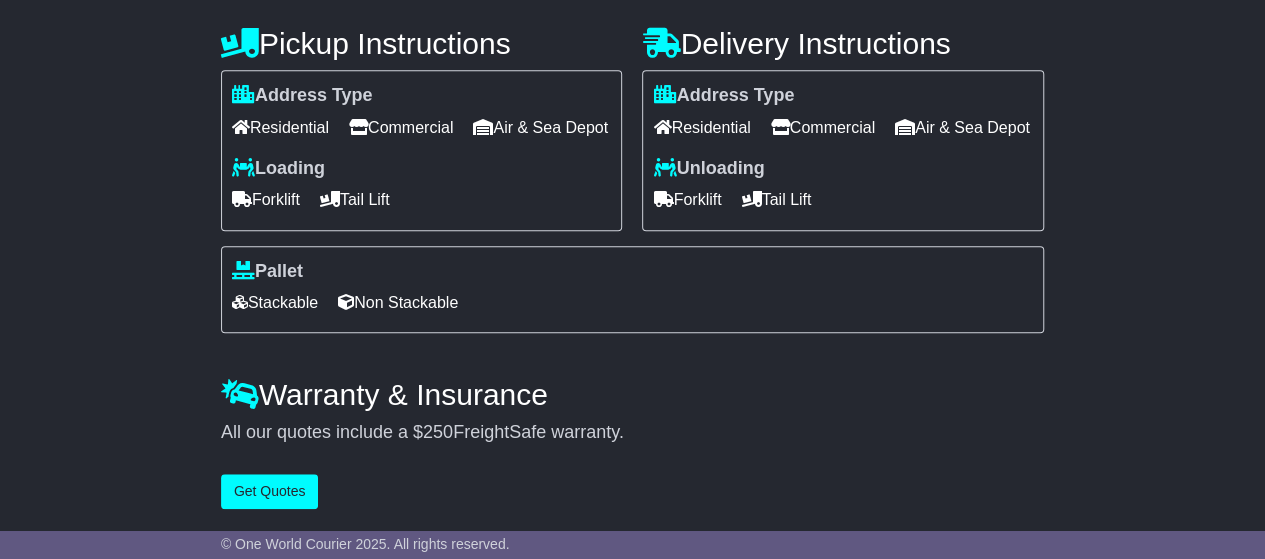click on "**********" at bounding box center (632, 18) 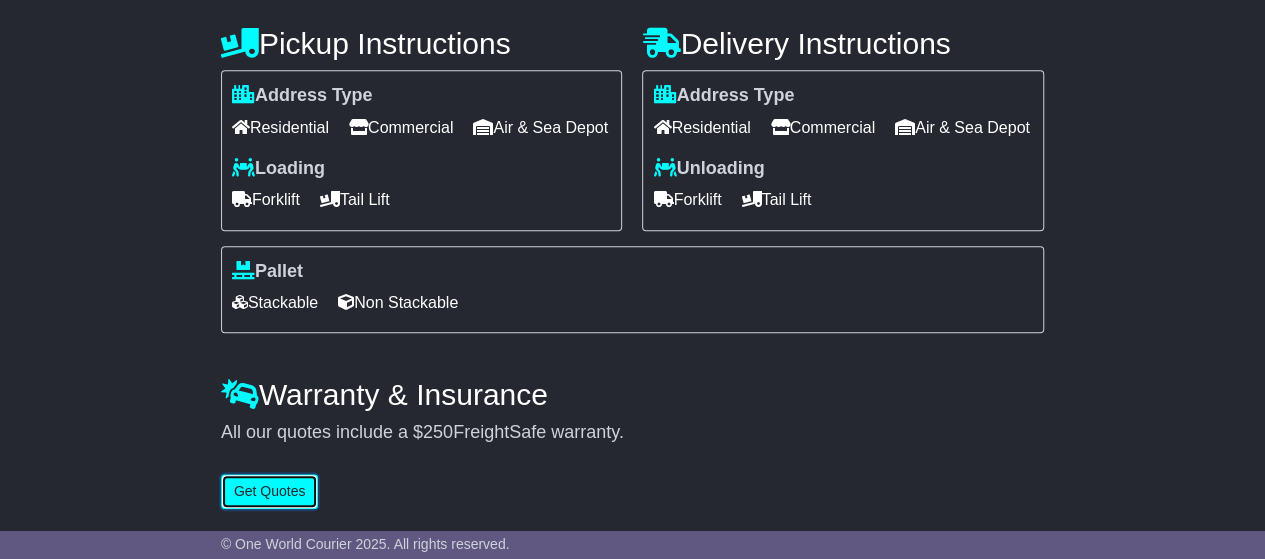 click on "Get Quotes" at bounding box center [270, 491] 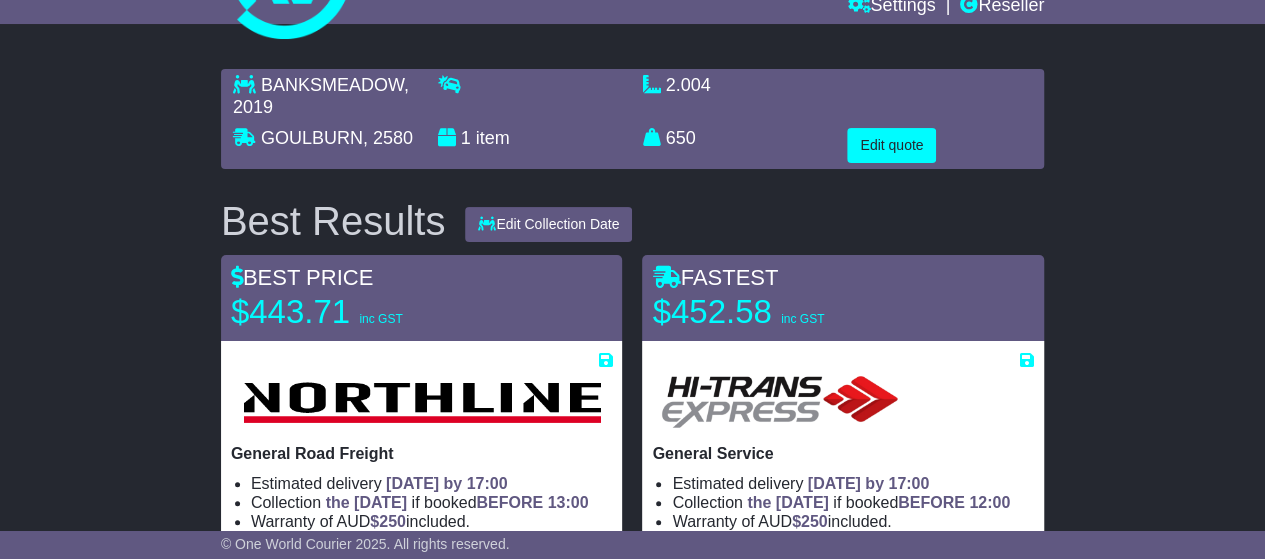 scroll, scrollTop: 300, scrollLeft: 0, axis: vertical 